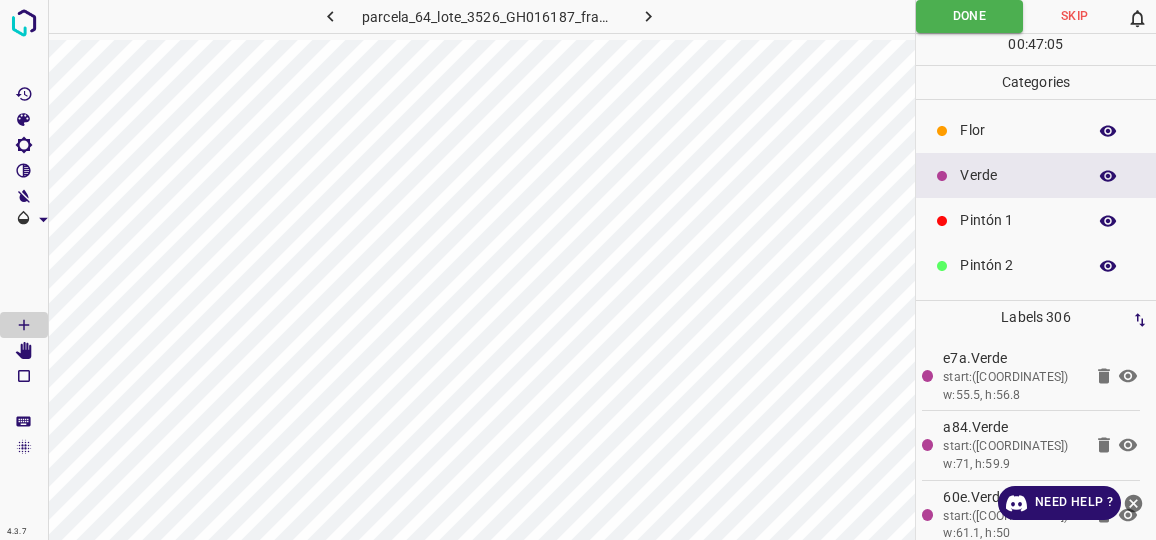 scroll, scrollTop: 0, scrollLeft: 0, axis: both 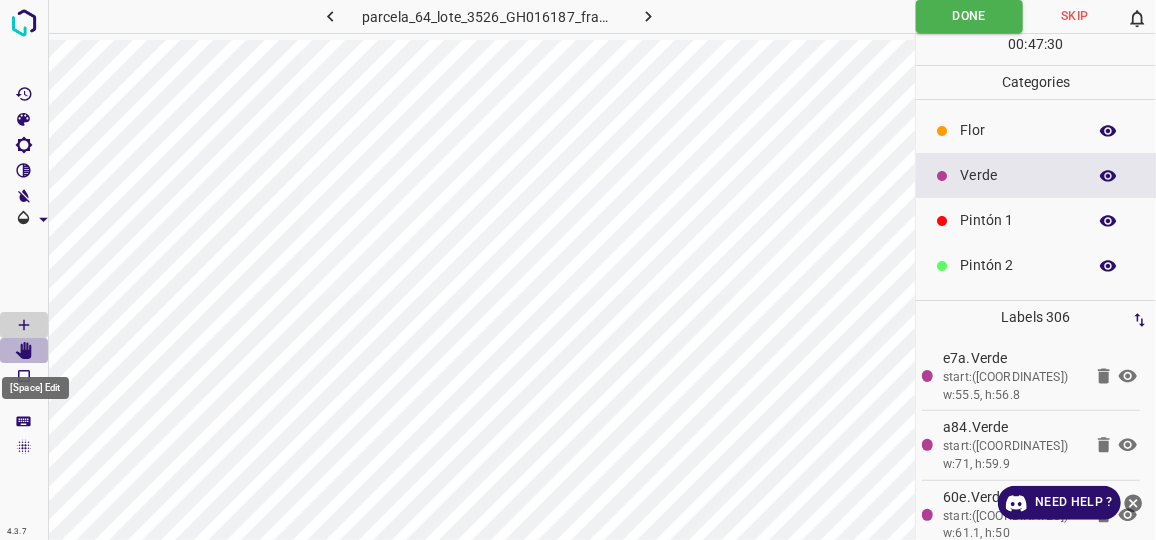 click 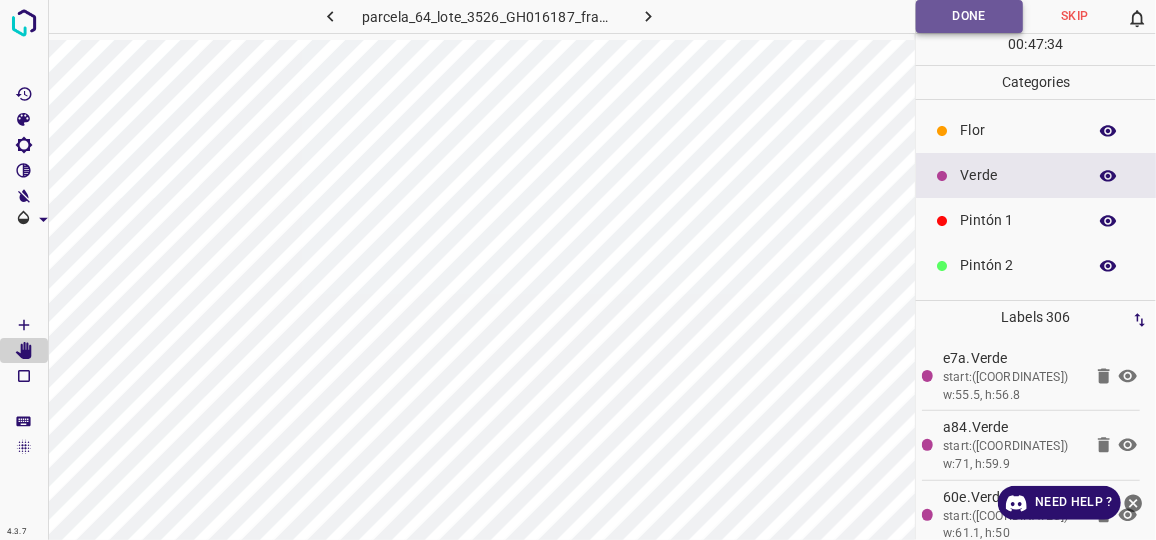 click on "Done" at bounding box center [969, 16] 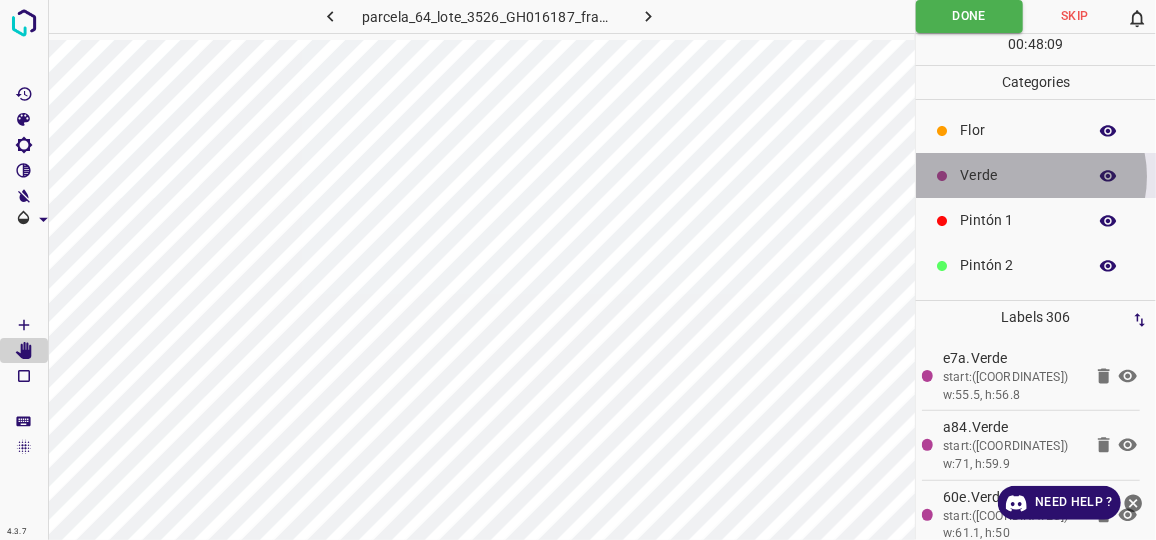 click on "Verde" at bounding box center (1018, 175) 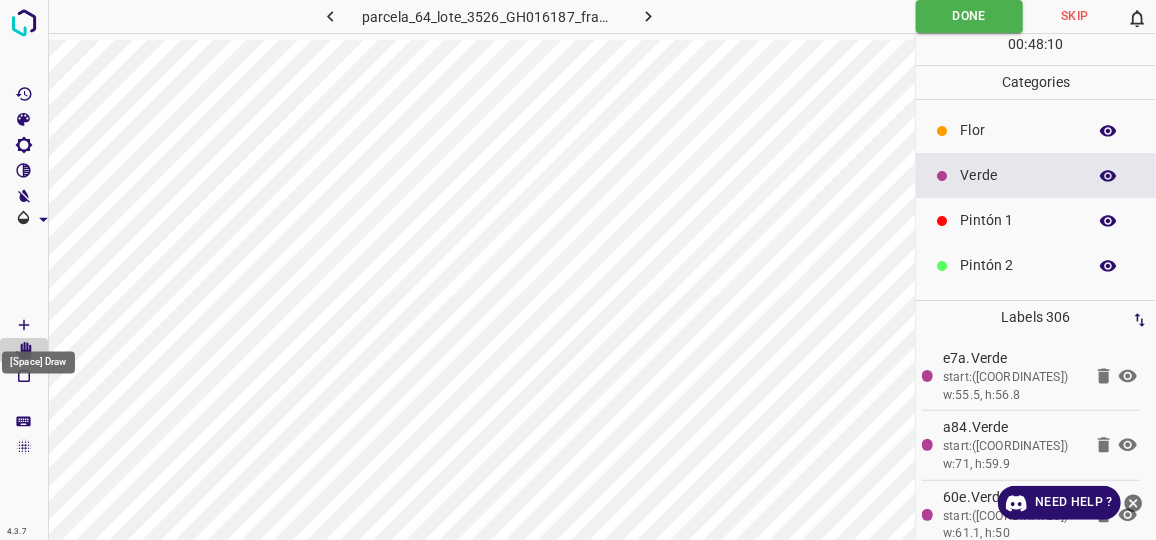click 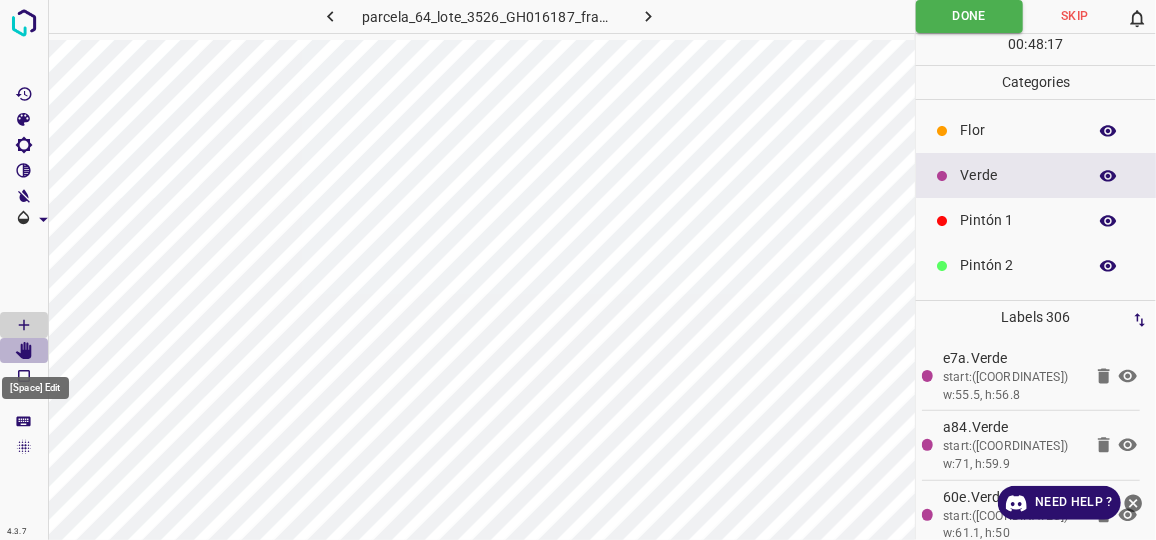 click at bounding box center [24, 351] 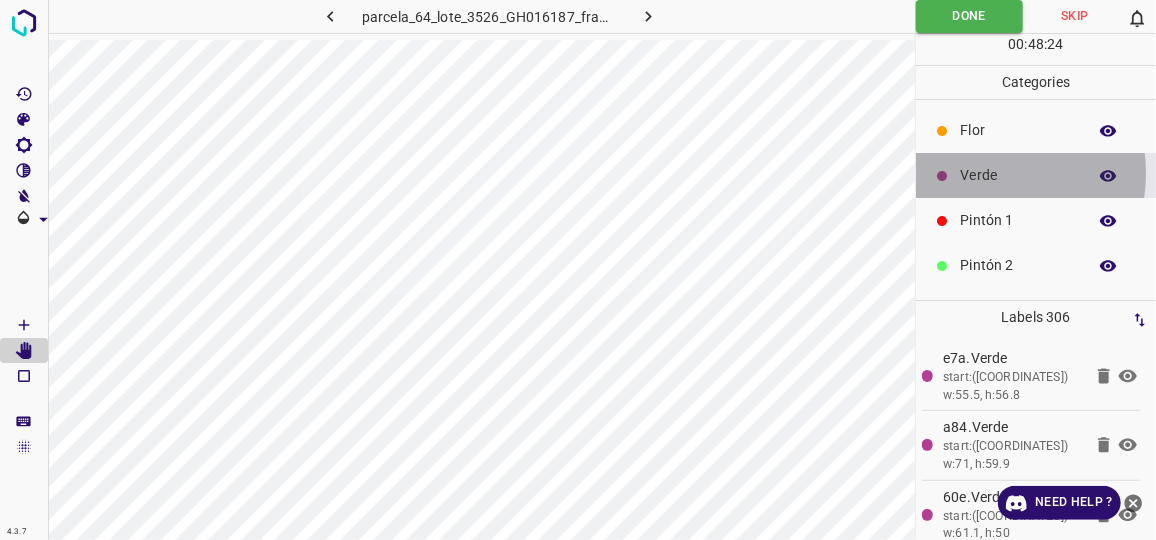 click on "Verde" at bounding box center (1018, 175) 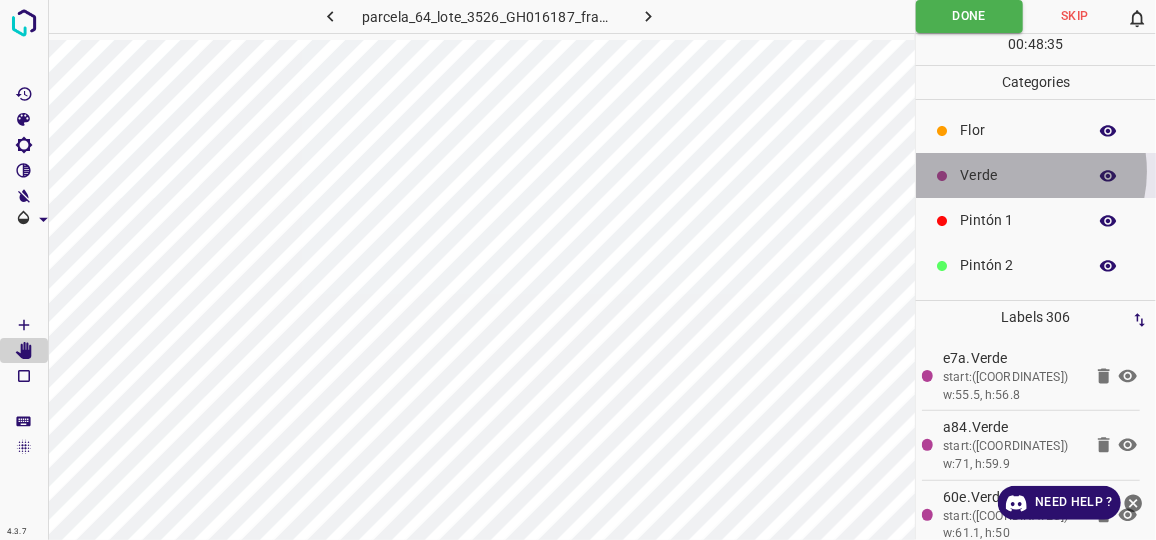 click on "Verde" at bounding box center [1018, 175] 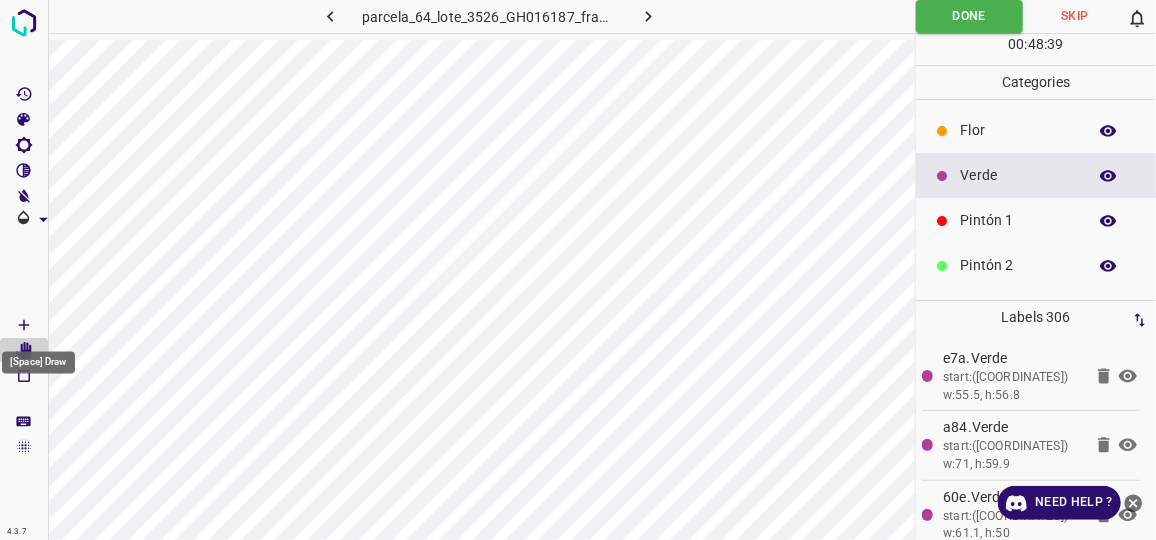 click 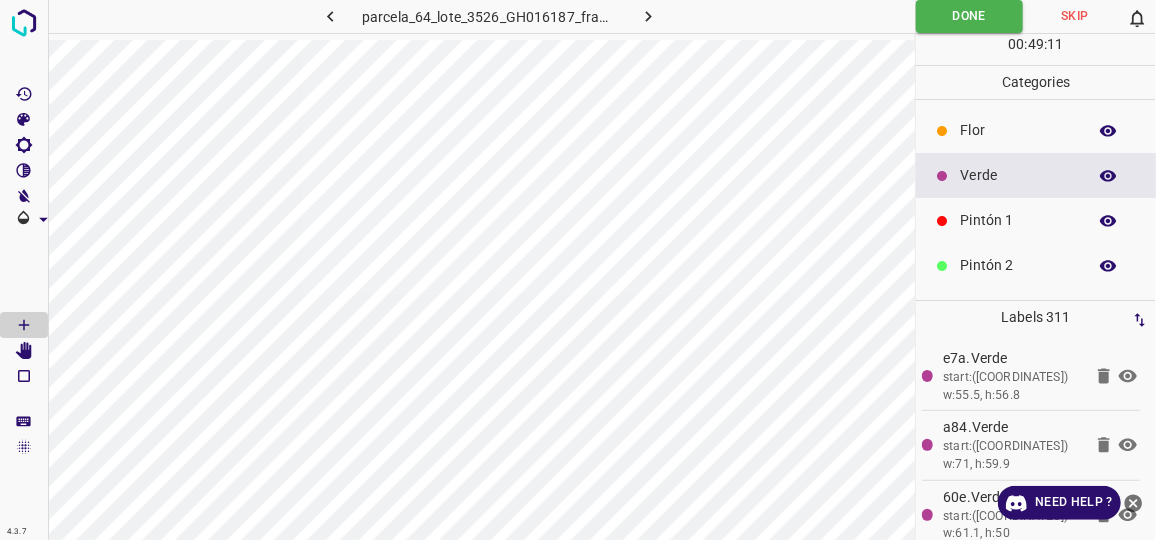 click on "Flor" at bounding box center (1018, 130) 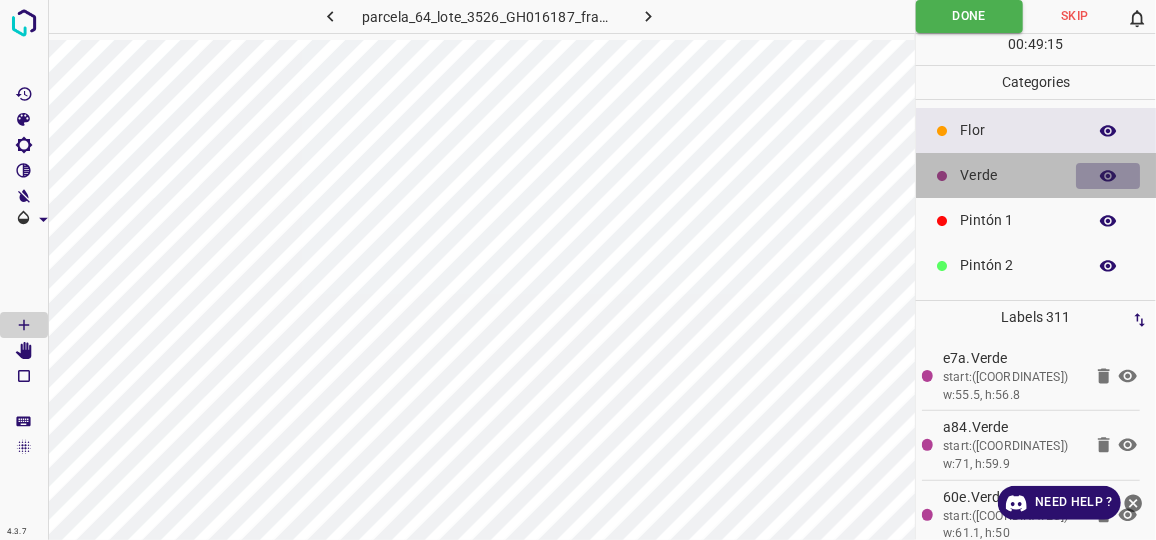 click 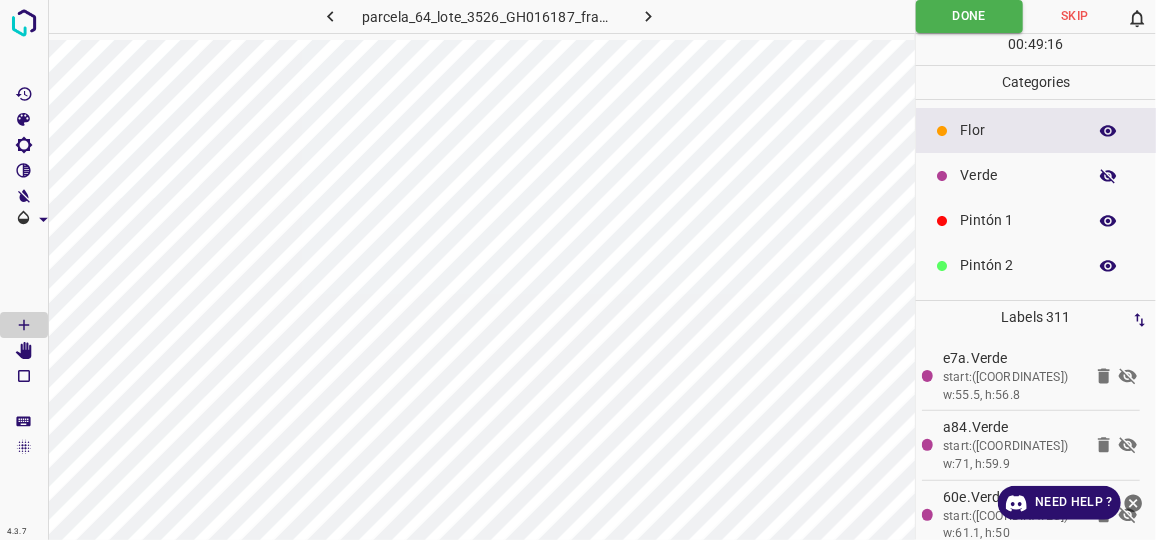 click 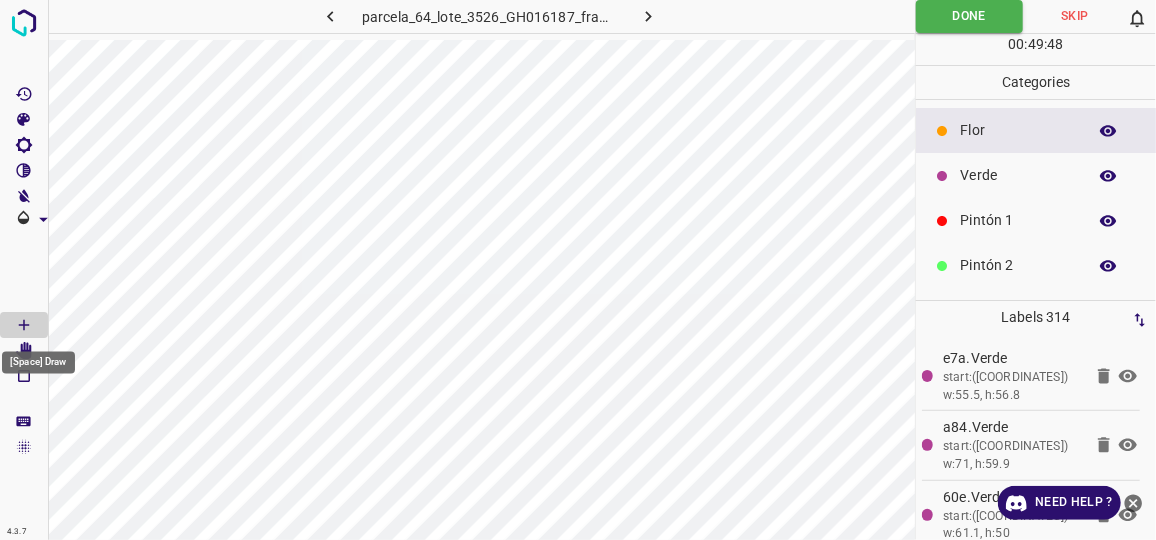 click on "[Space] Draw" at bounding box center [38, 357] 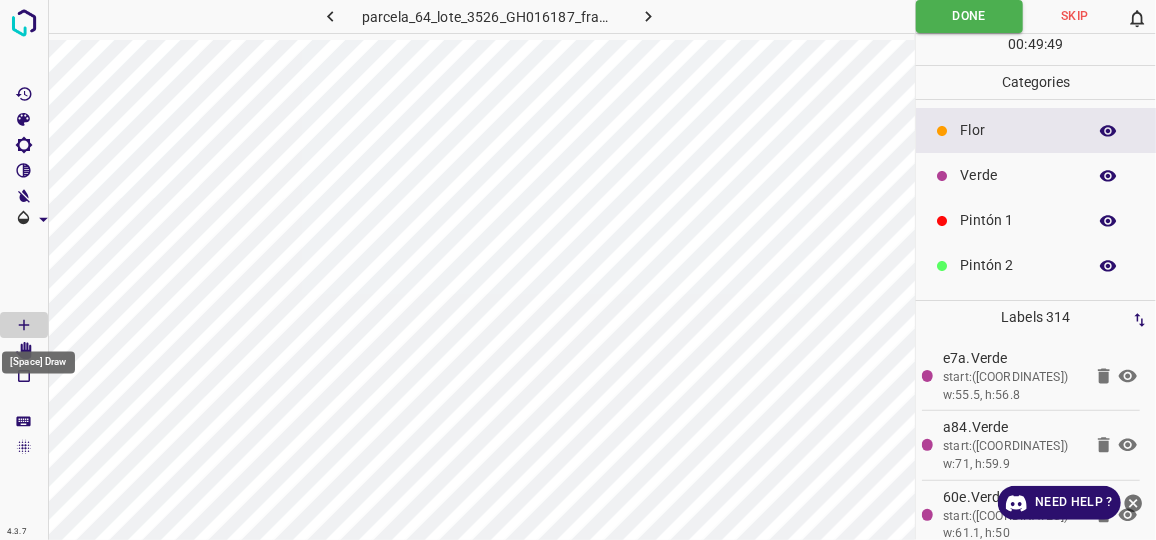 click on "[Space] Draw" at bounding box center [38, 357] 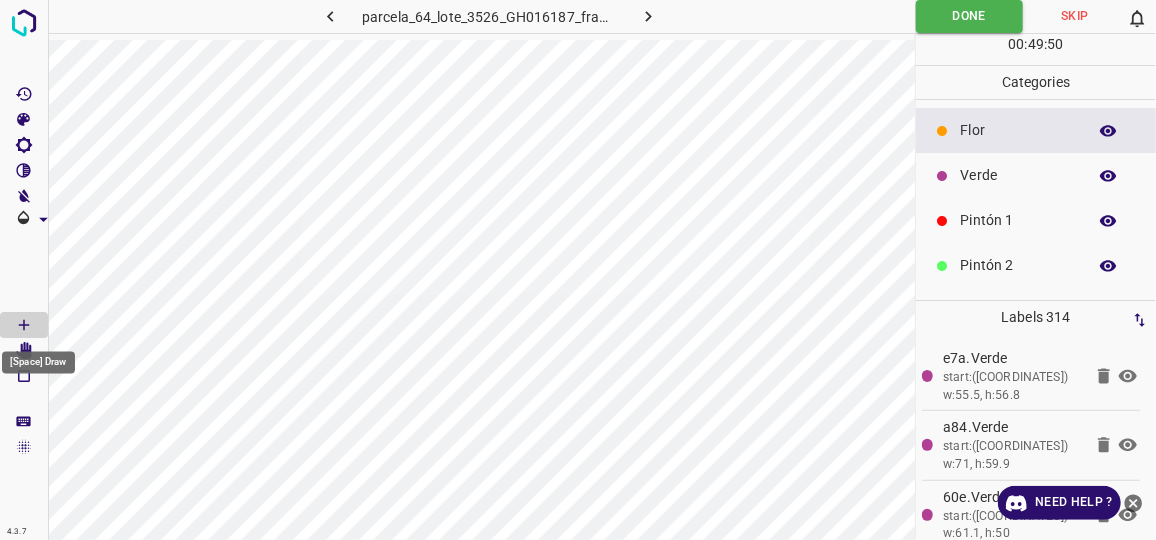 click on "[Space] Draw" at bounding box center (38, 357) 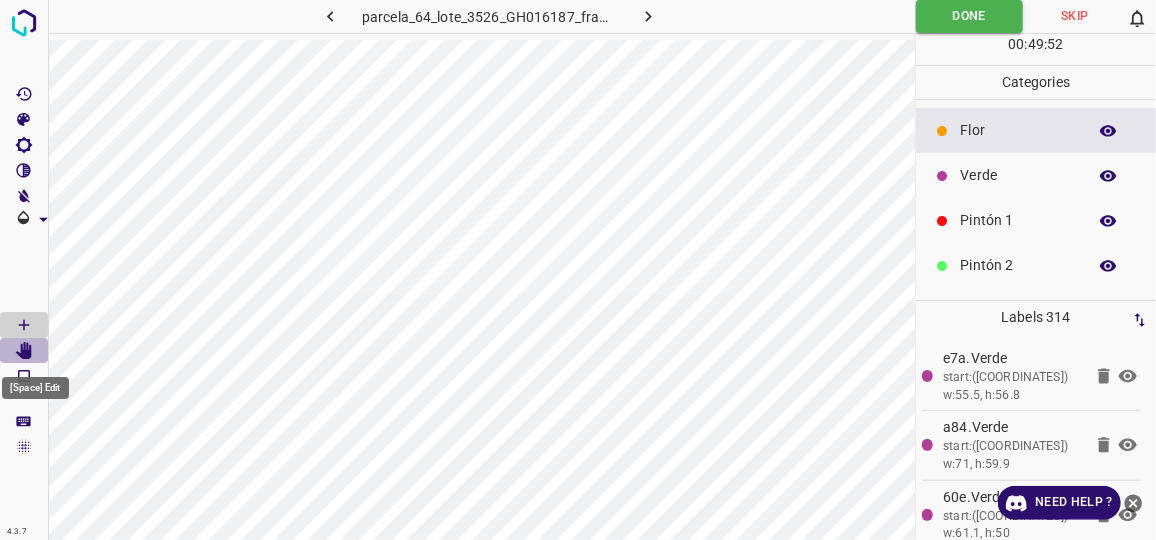 click 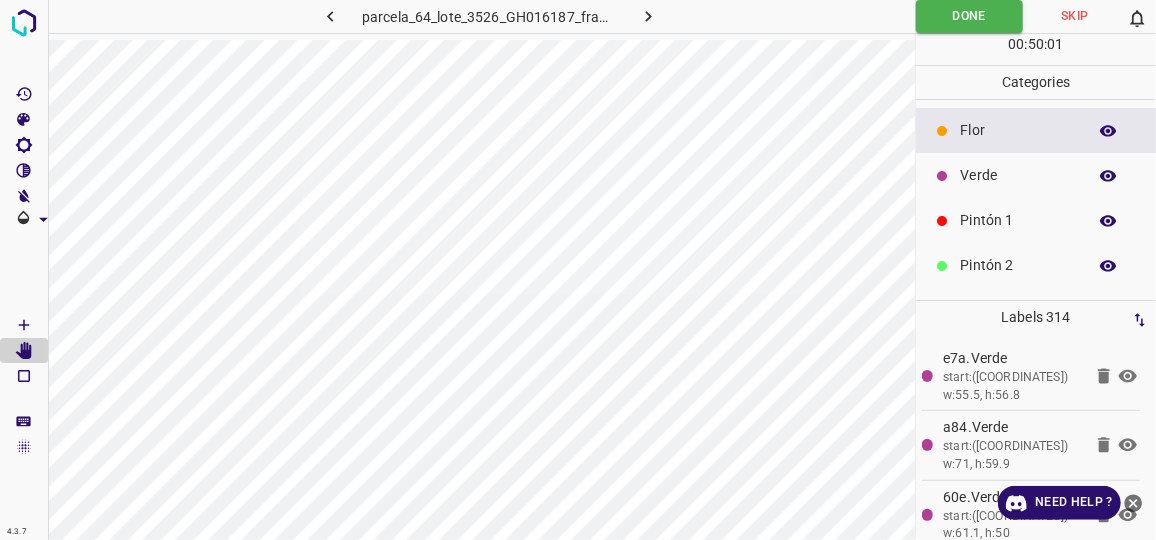 click at bounding box center [1108, 176] 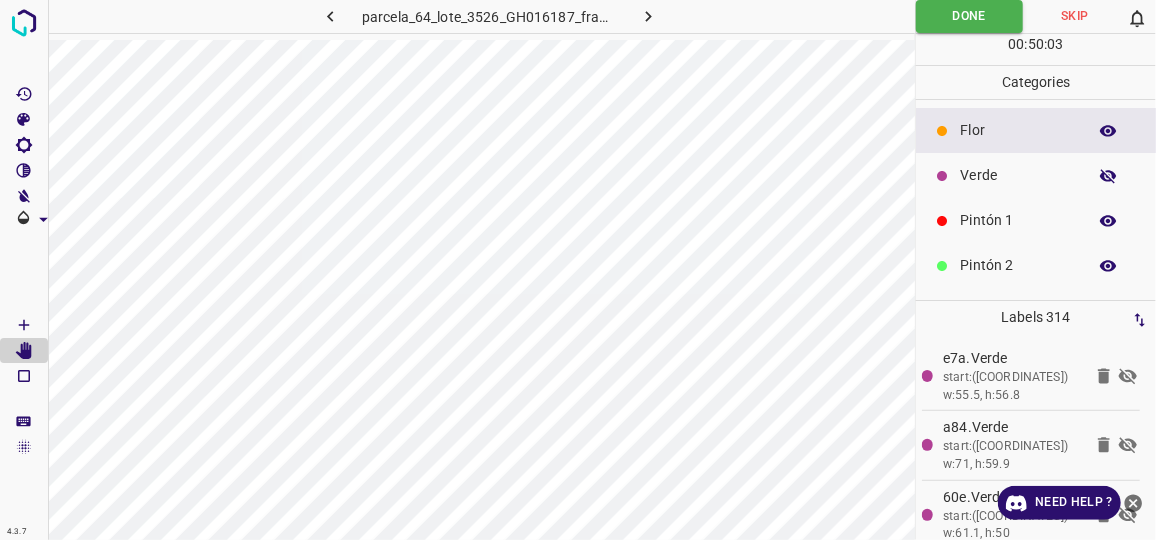 click at bounding box center [1108, 176] 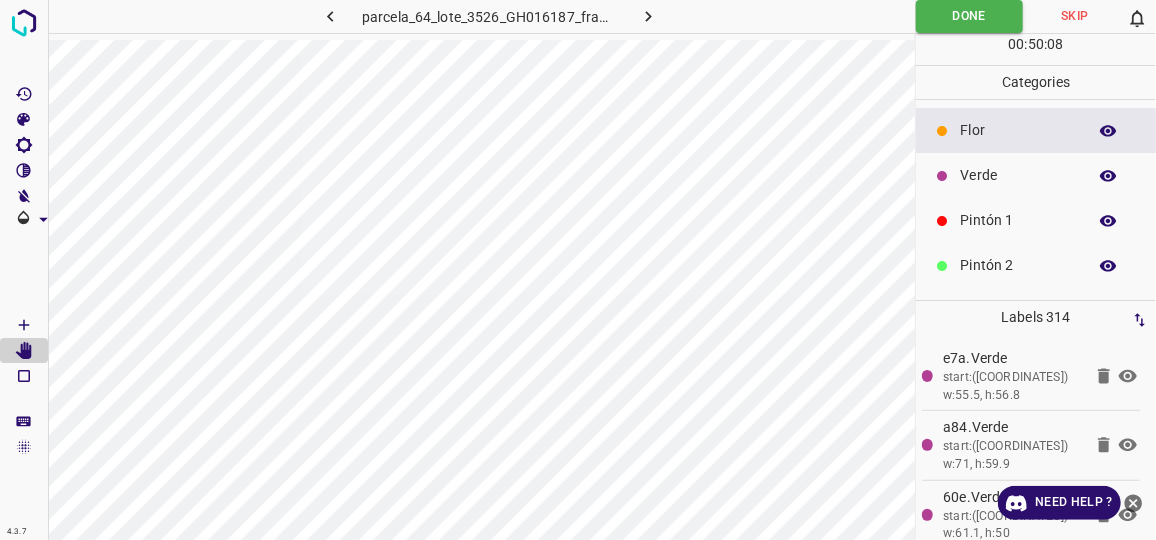 click 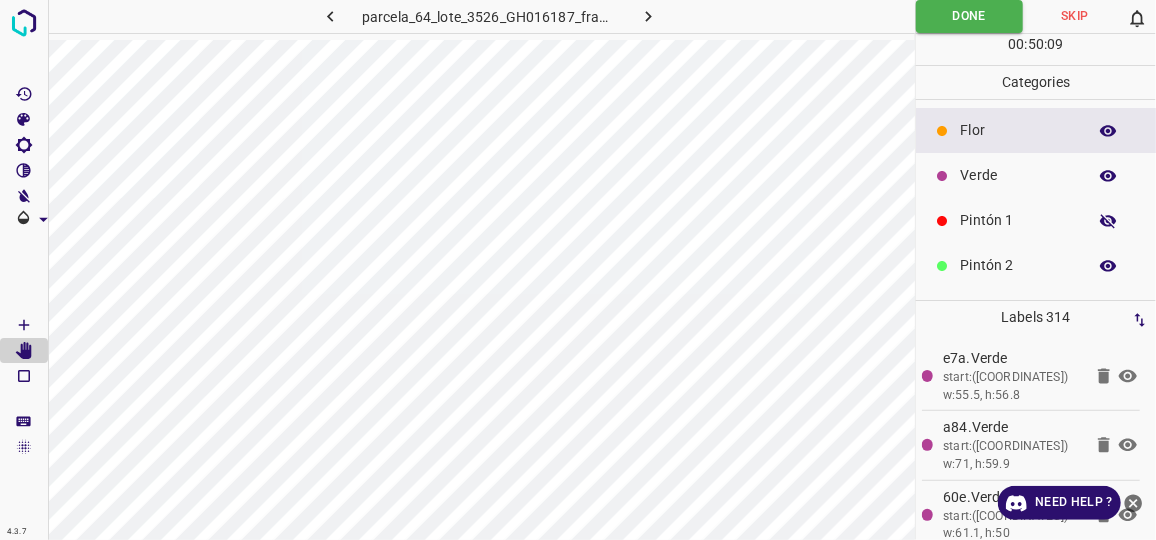 click 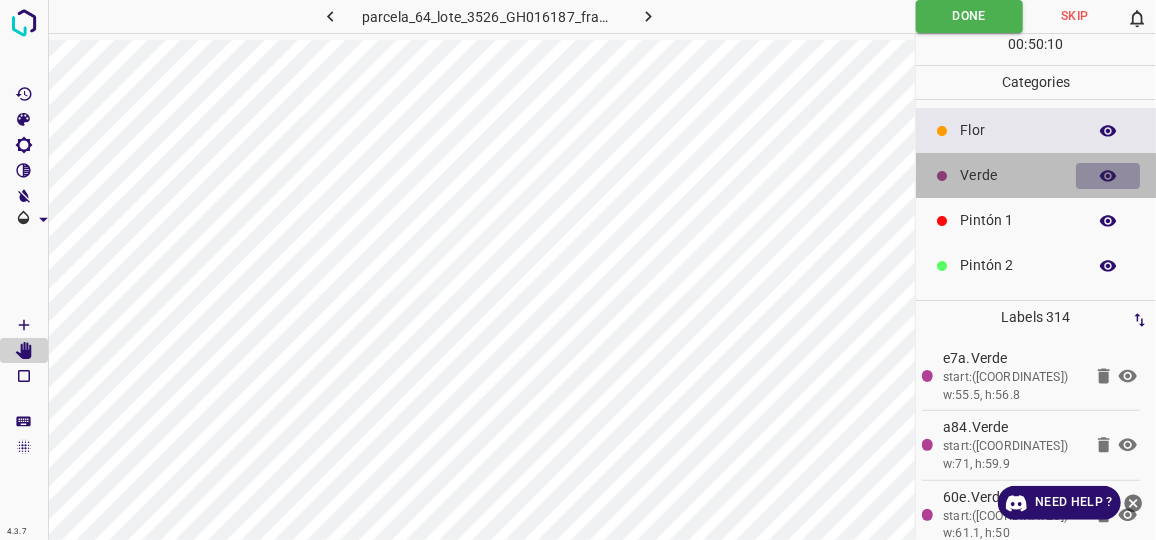 click 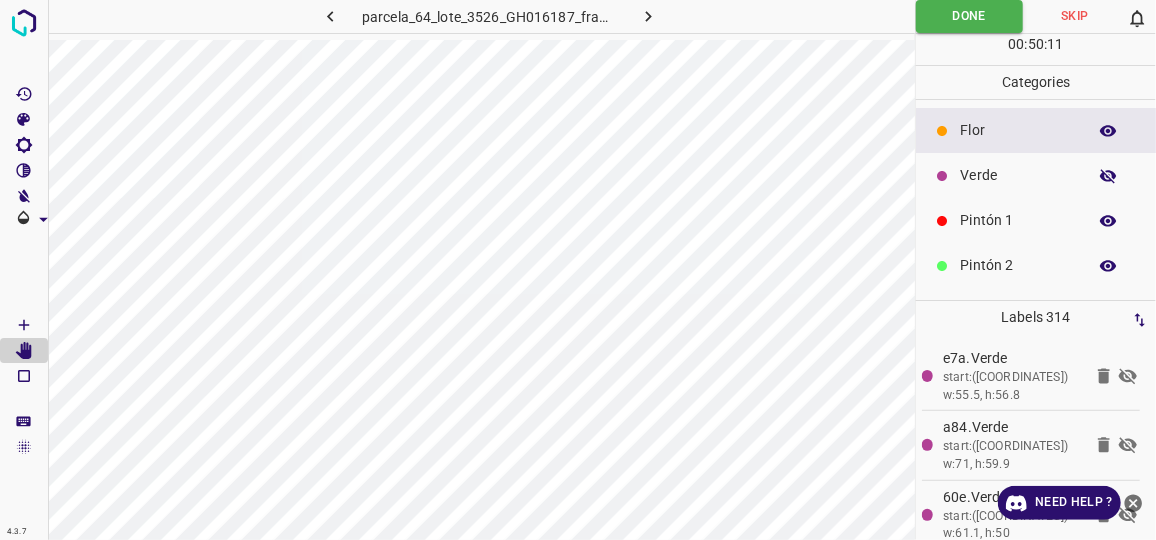 click 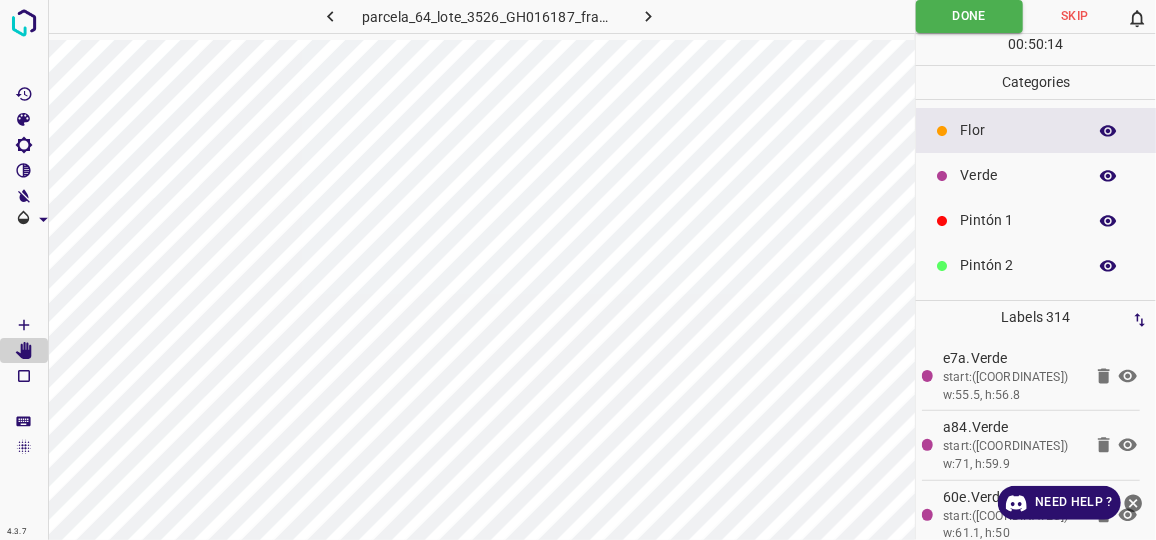 click on "Verde" at bounding box center [1018, 175] 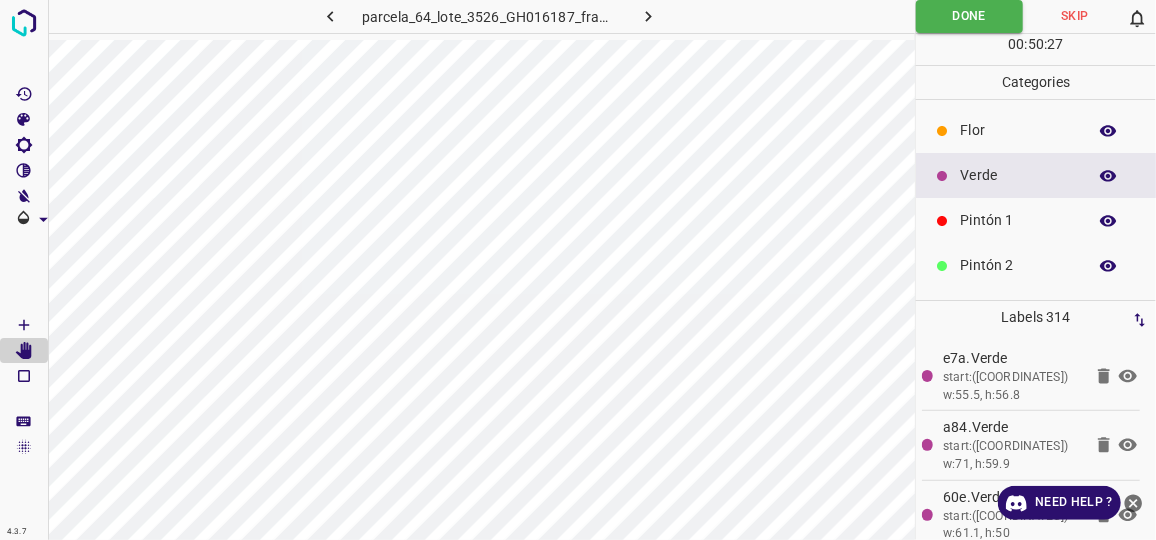 click 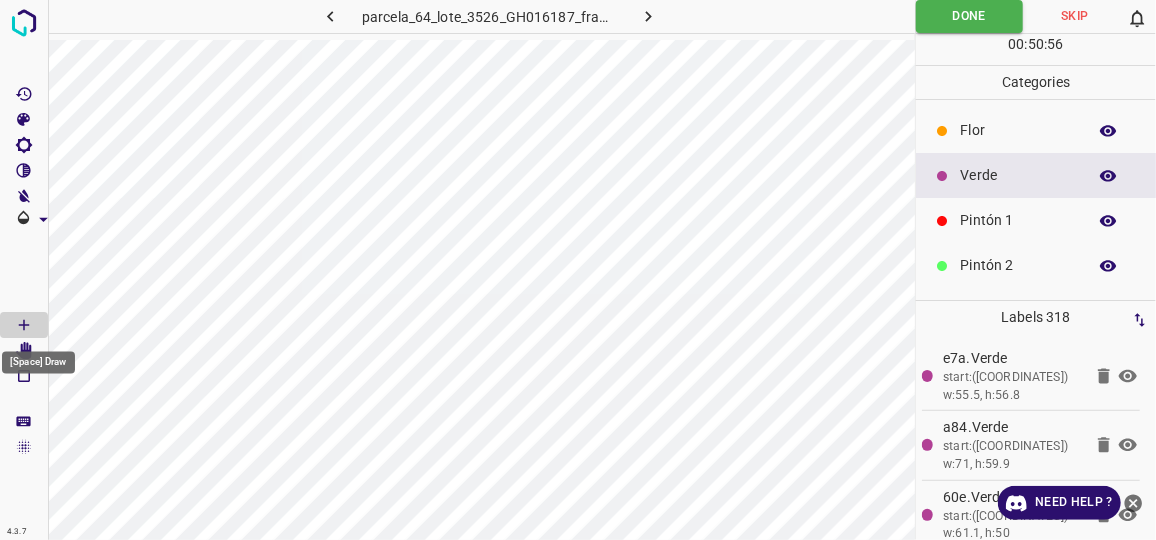 click on "[Space] Draw" at bounding box center (38, 357) 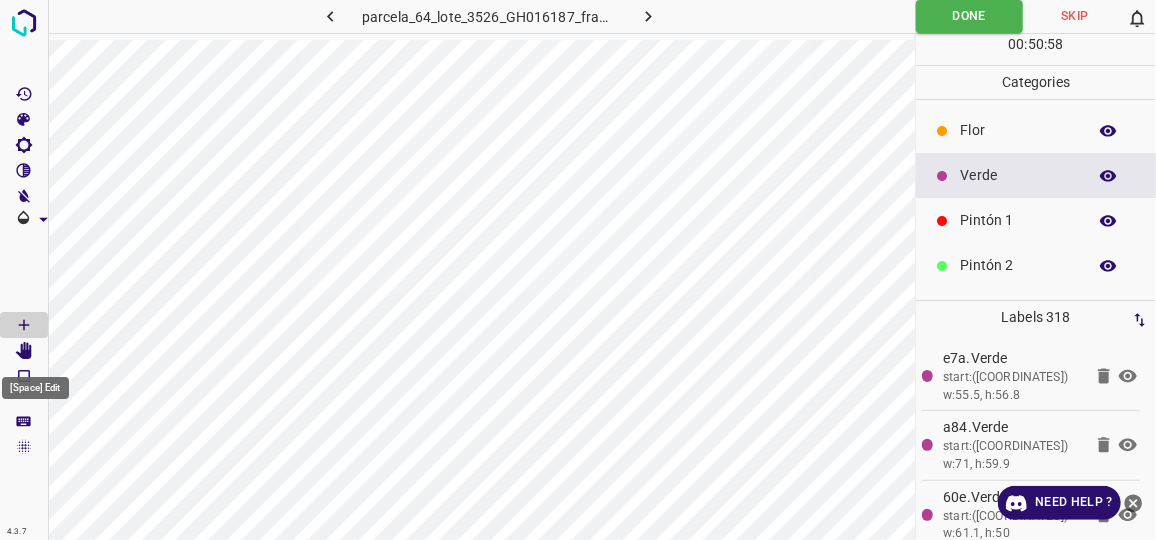 click 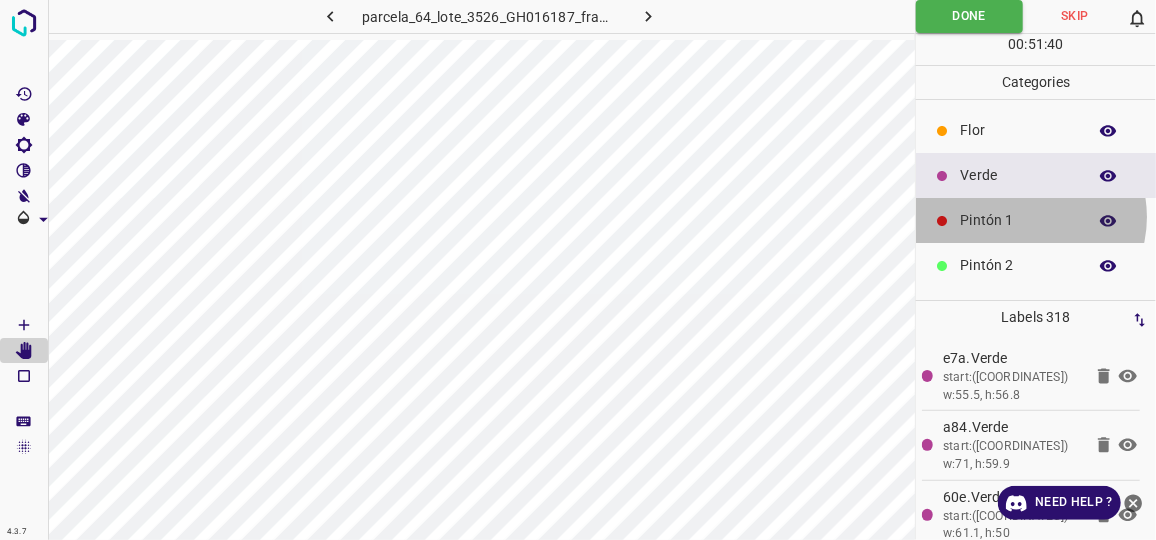 click on "Pintón 1" at bounding box center [1018, 220] 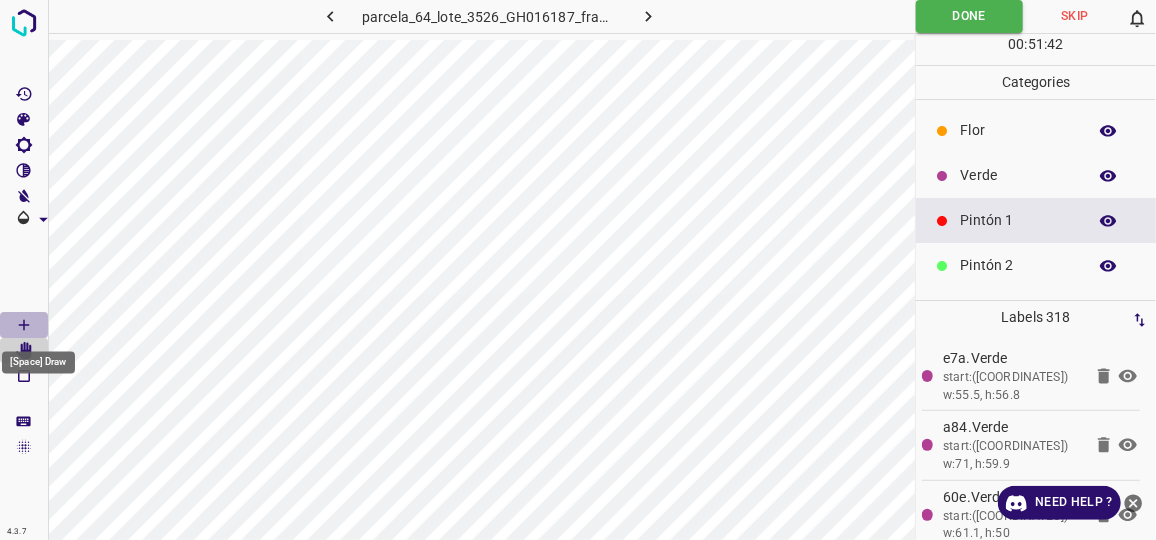 click 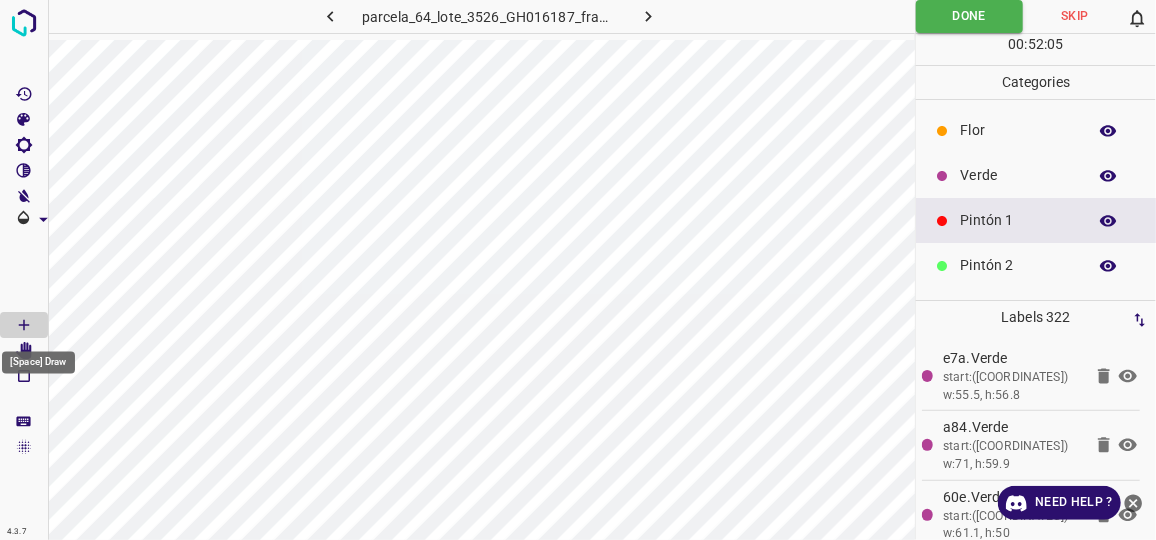 click on "[Space] Draw" at bounding box center [38, 357] 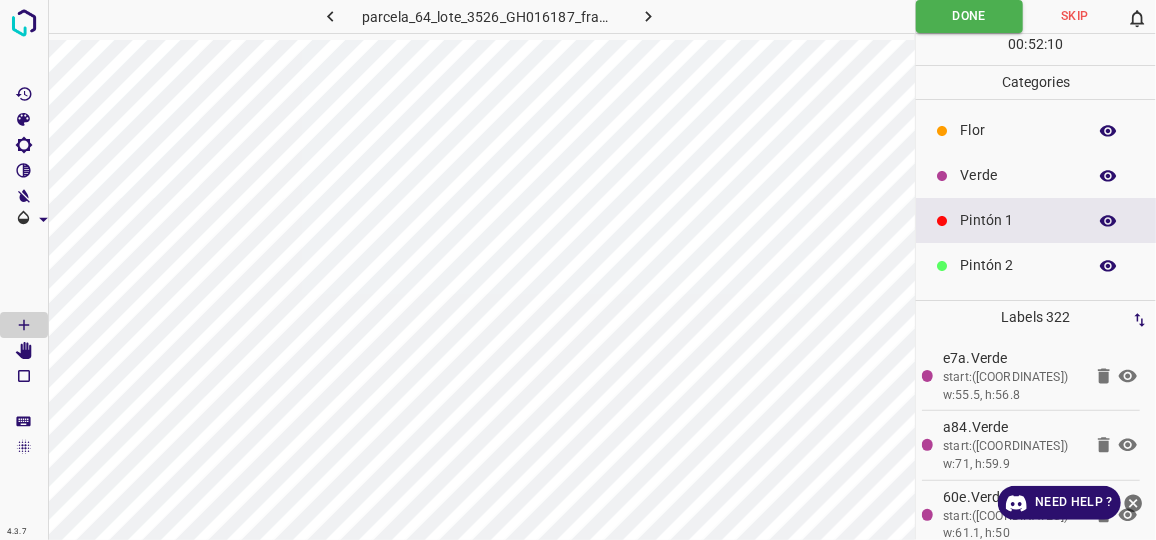 drag, startPoint x: 24, startPoint y: 276, endPoint x: -4, endPoint y: 309, distance: 43.27817 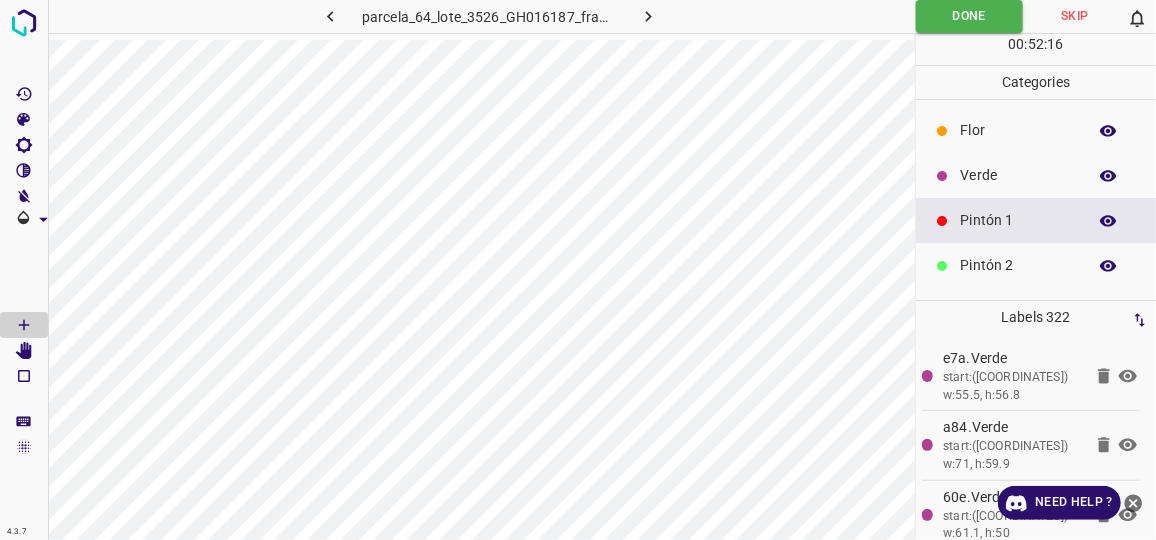 click on "Pintón 1" at bounding box center (1018, 220) 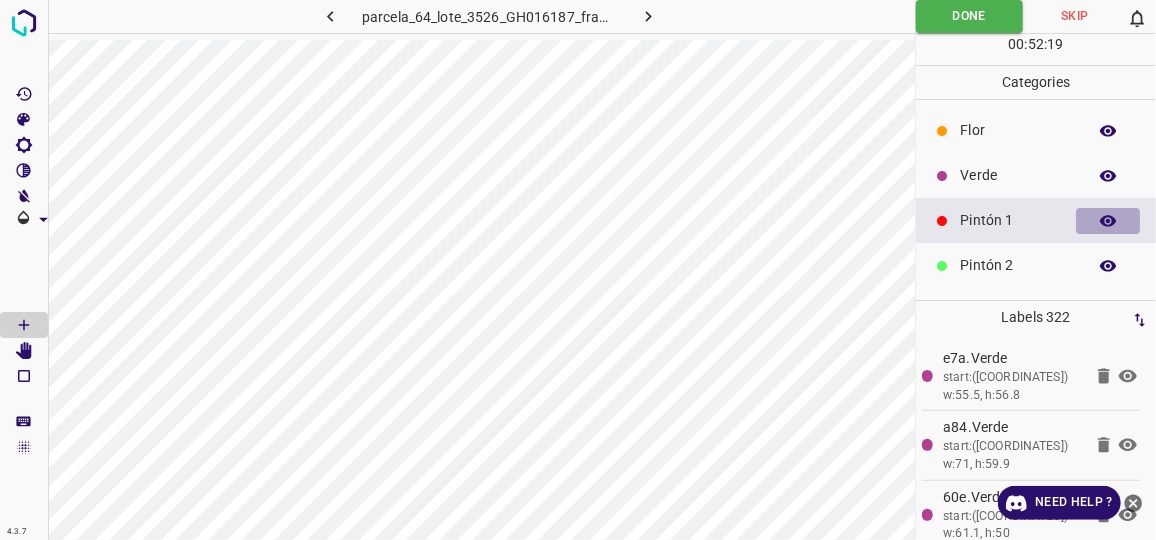 click 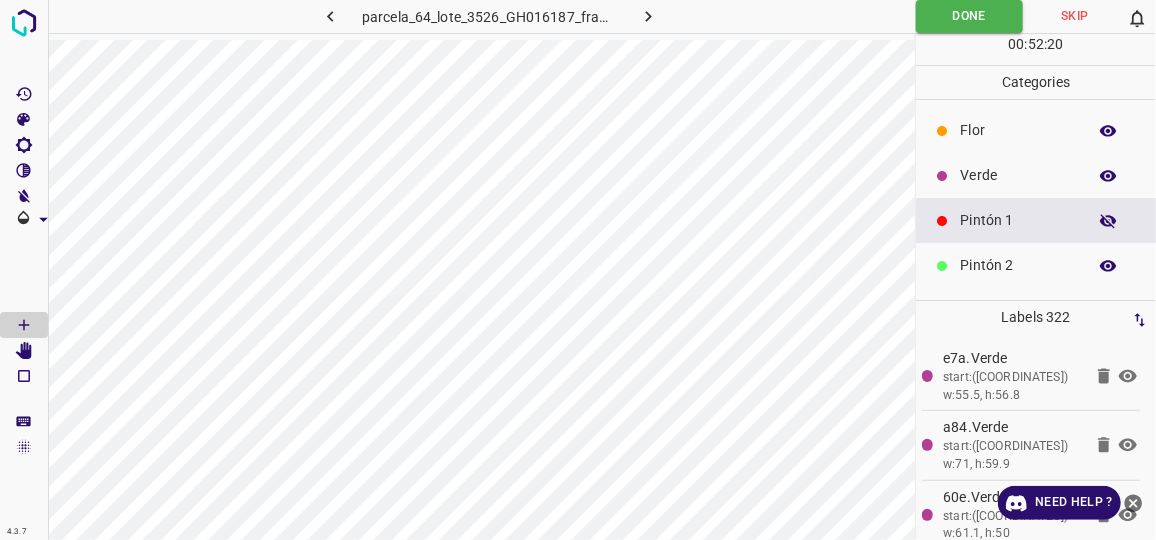 click 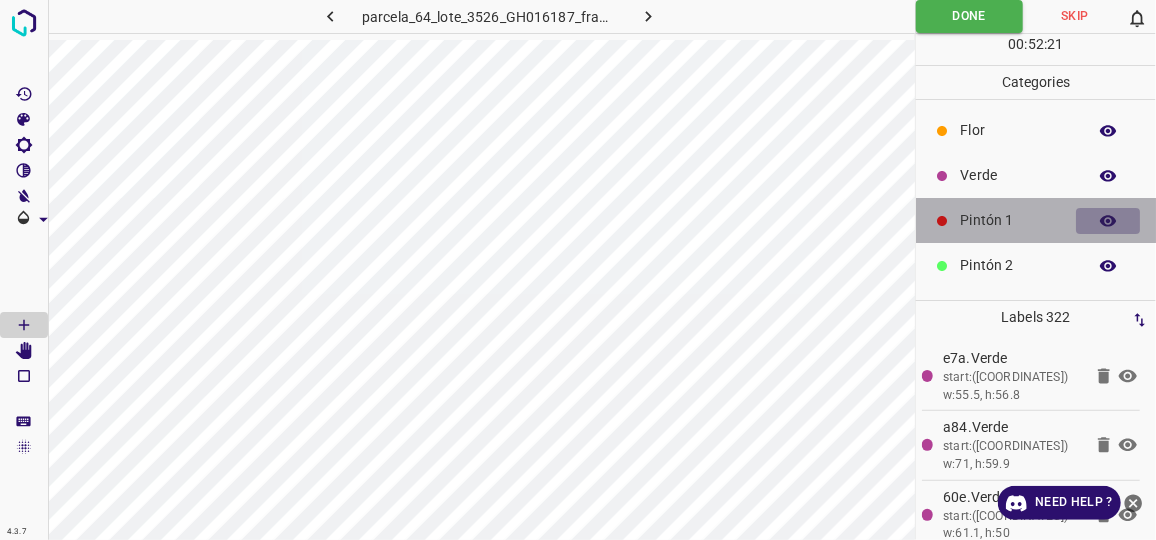 click 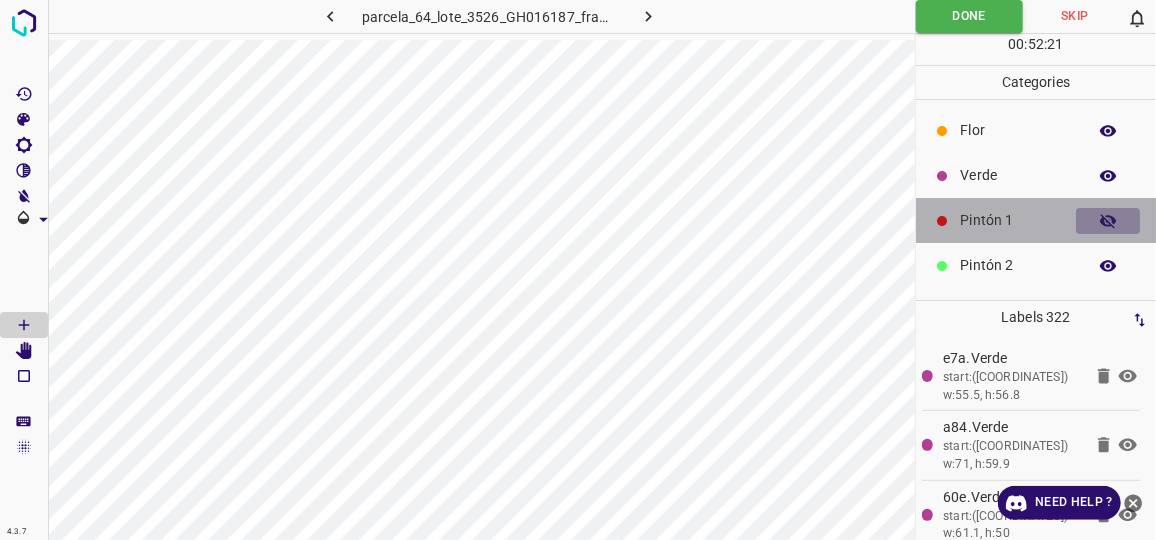 click 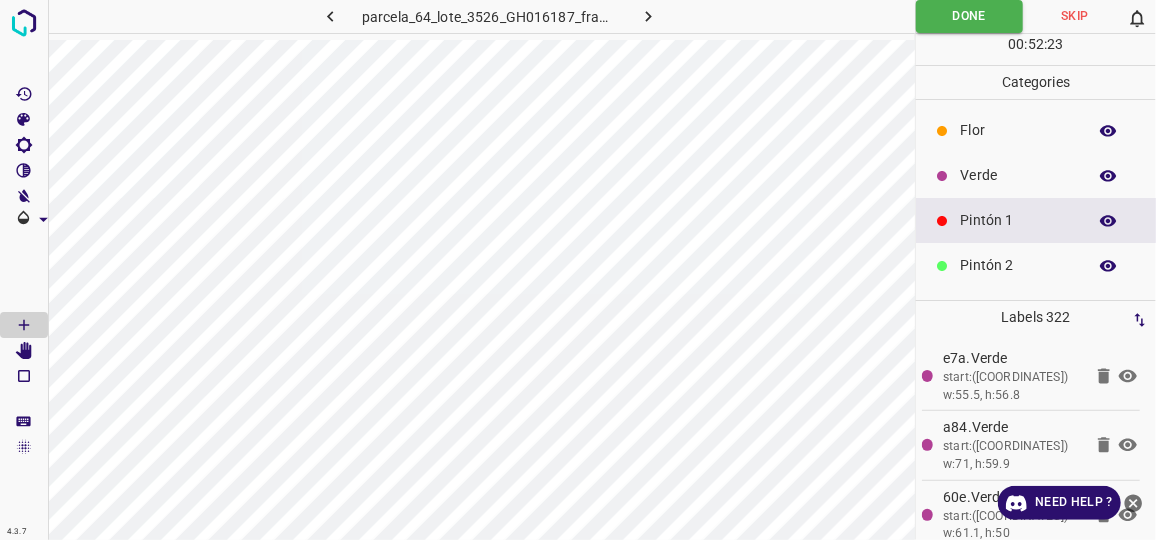 click 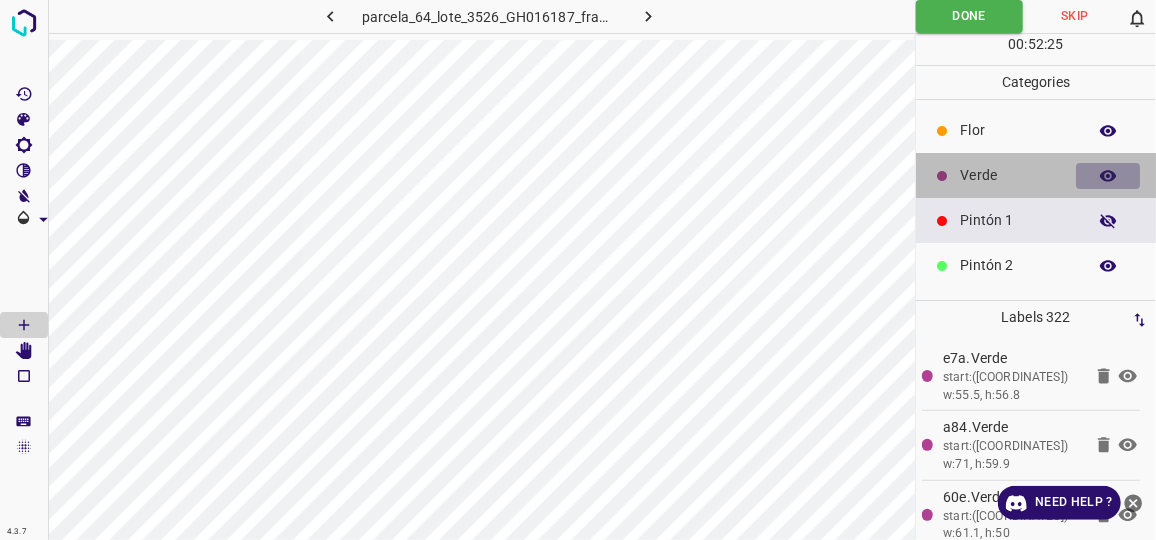 click 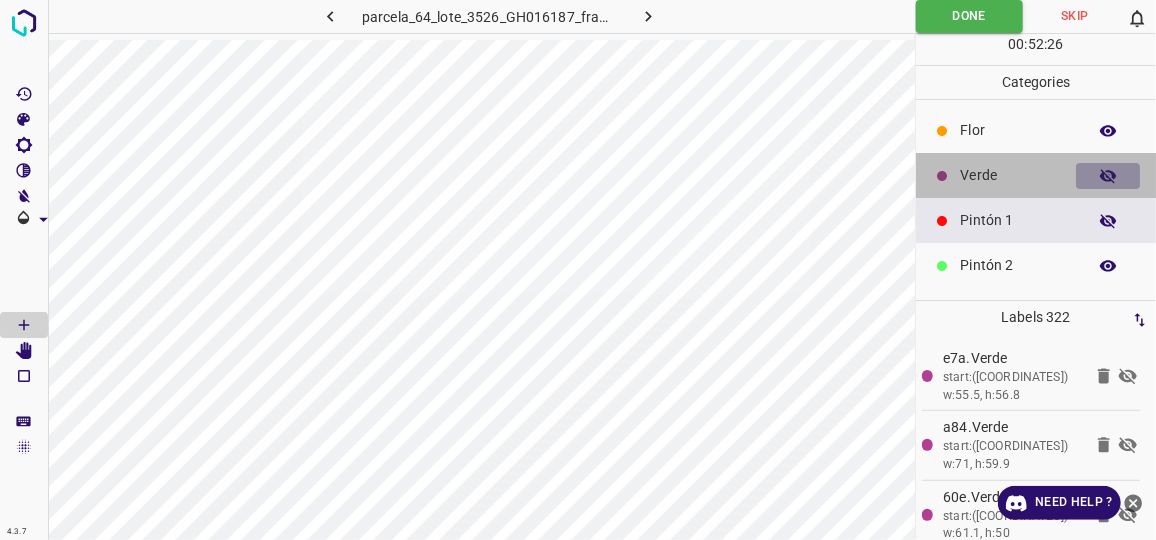 click 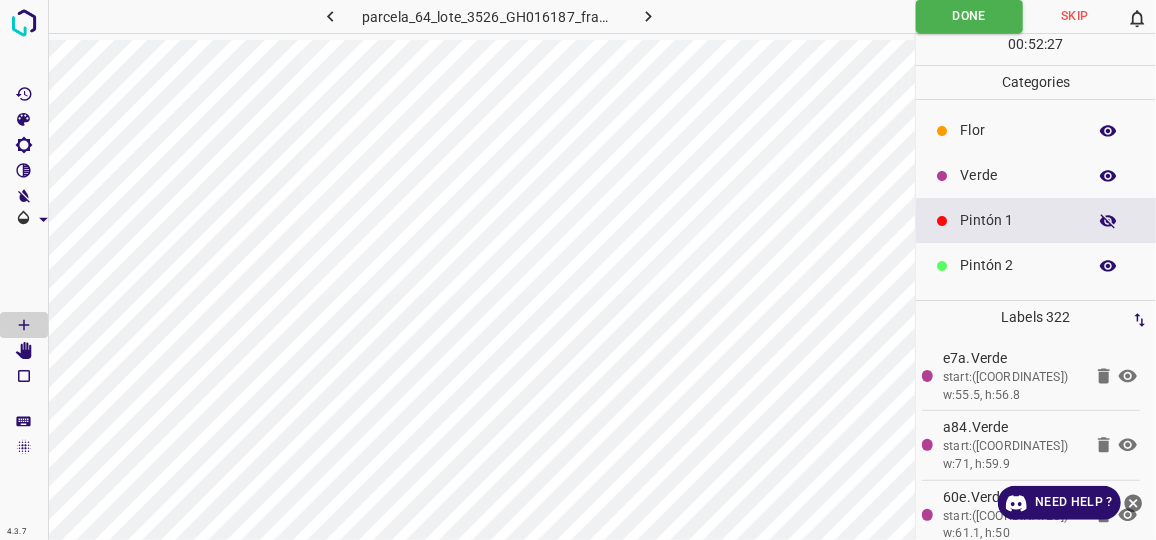 click 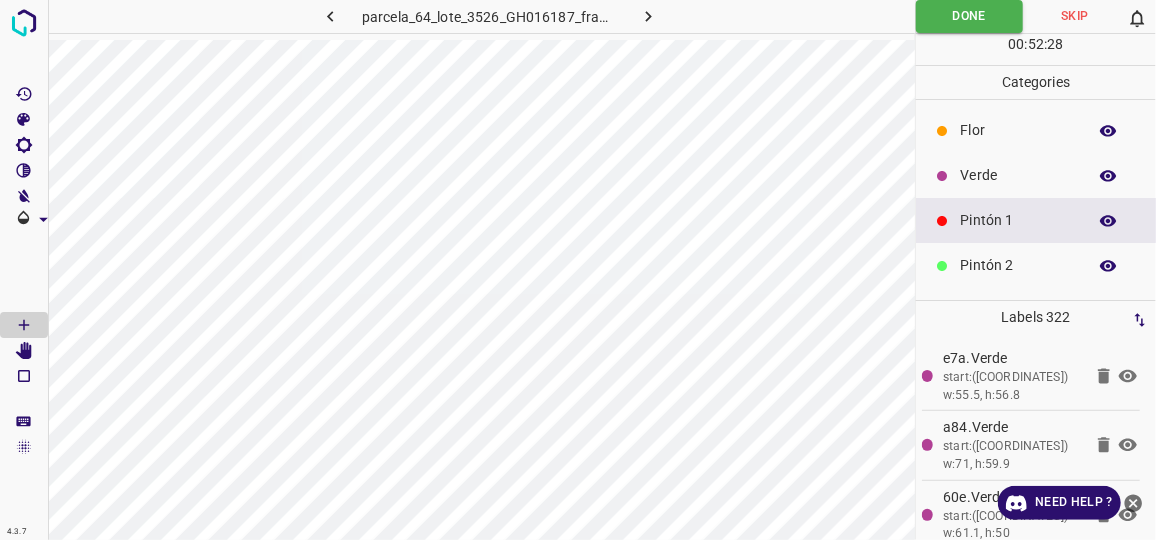 click 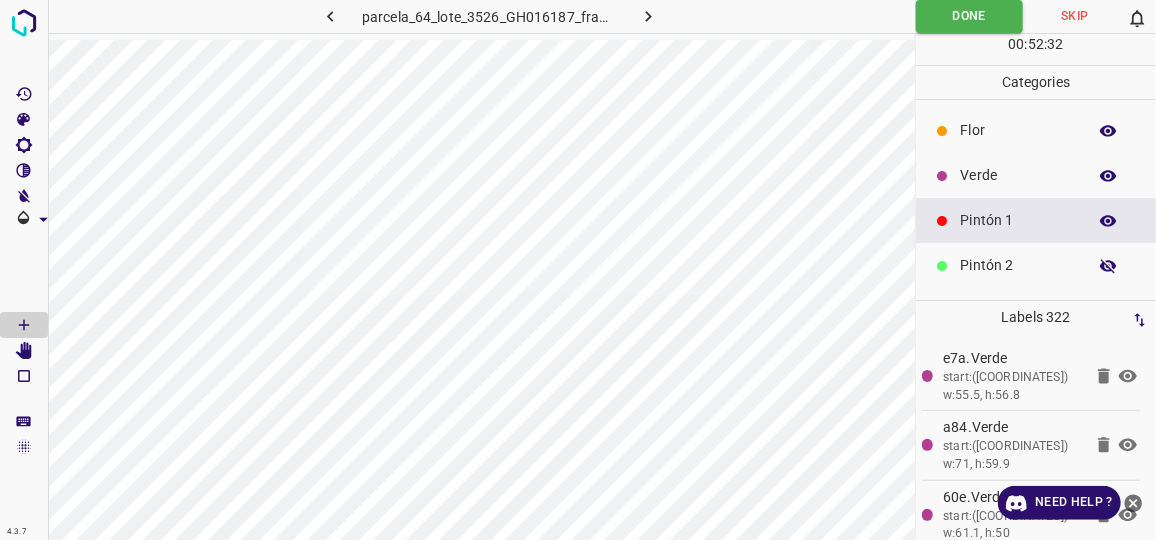 click 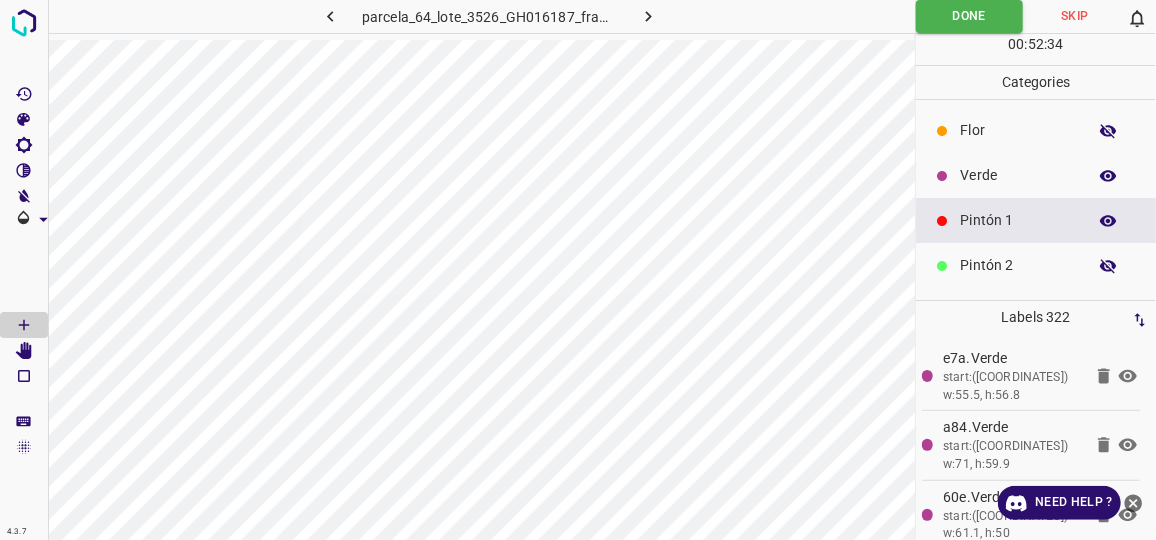 click 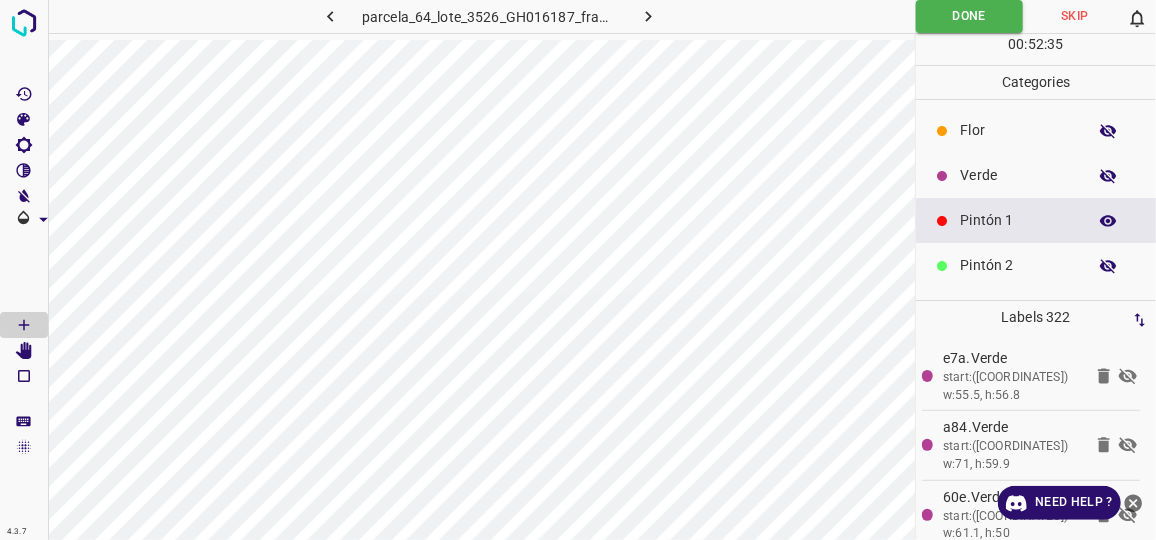 click 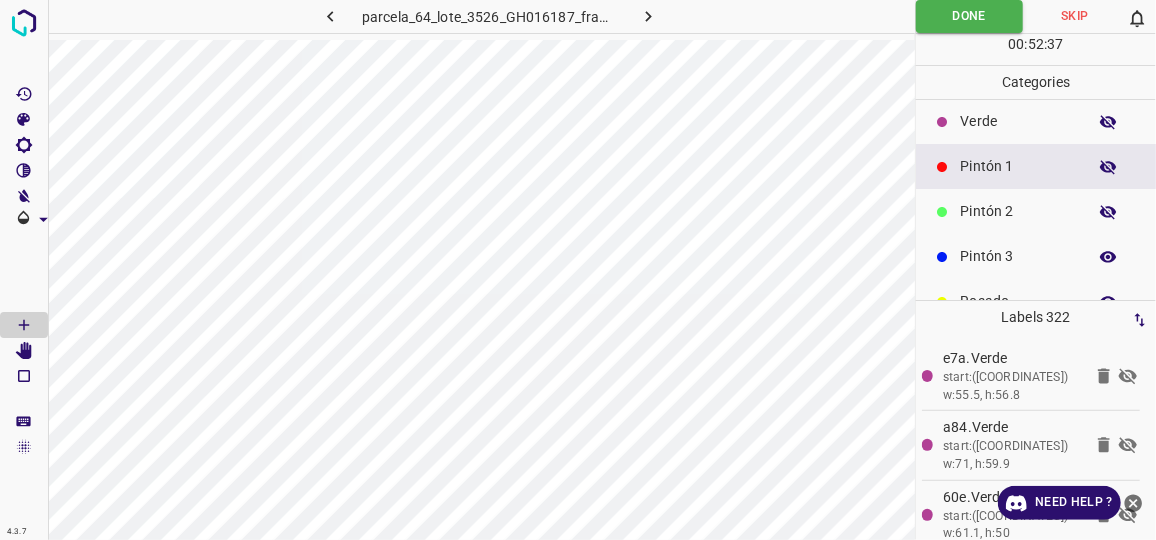 scroll, scrollTop: 79, scrollLeft: 0, axis: vertical 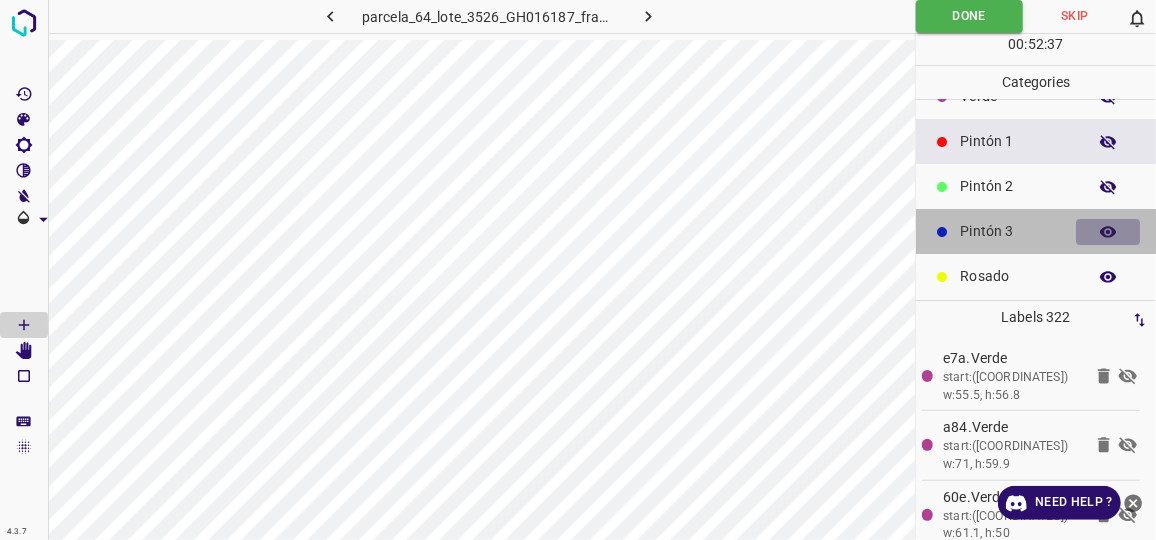 click 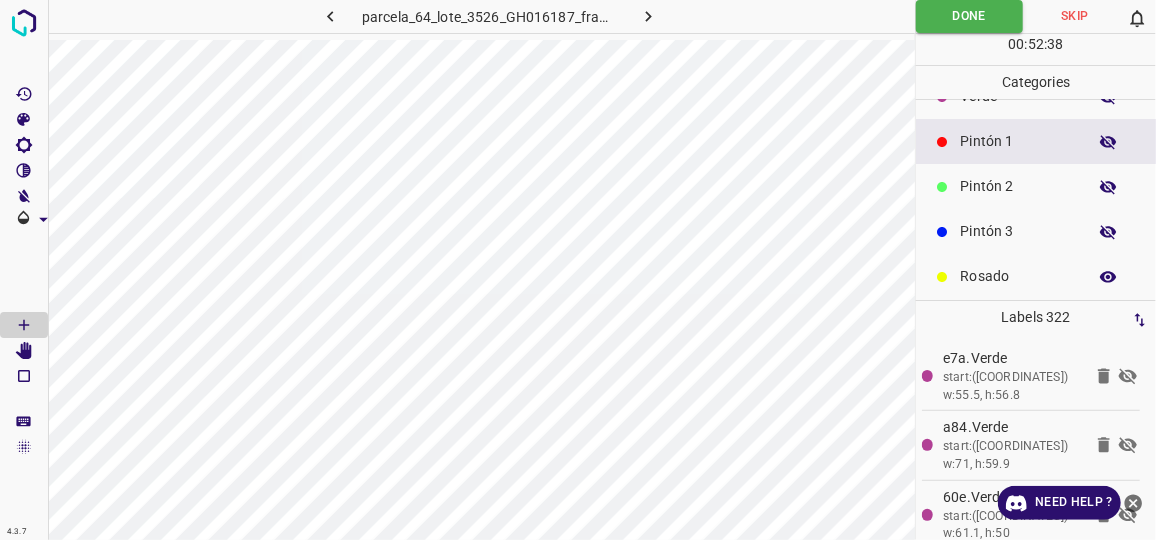 click 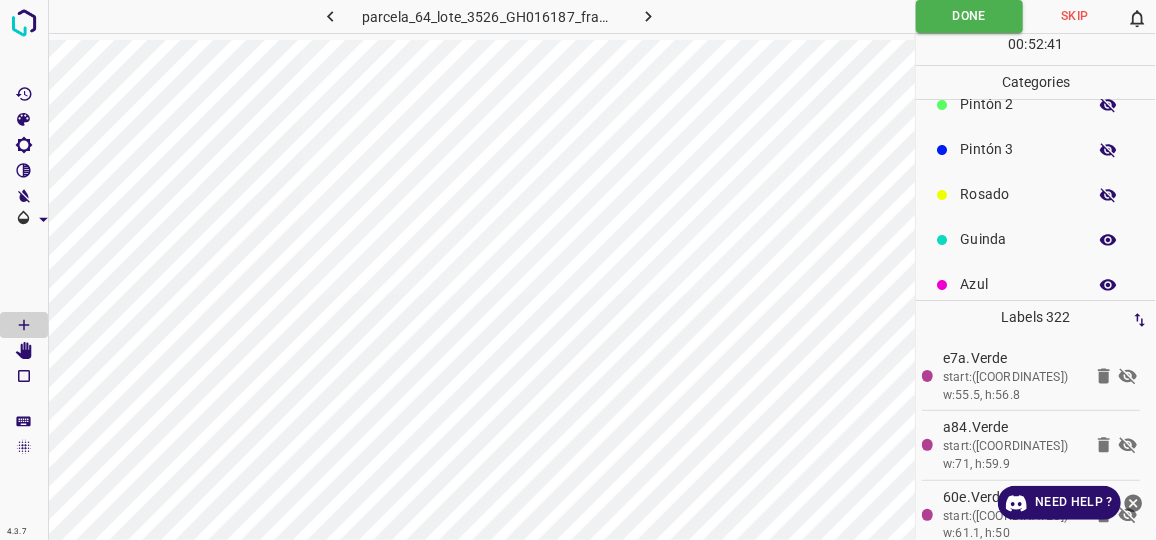 scroll, scrollTop: 165, scrollLeft: 0, axis: vertical 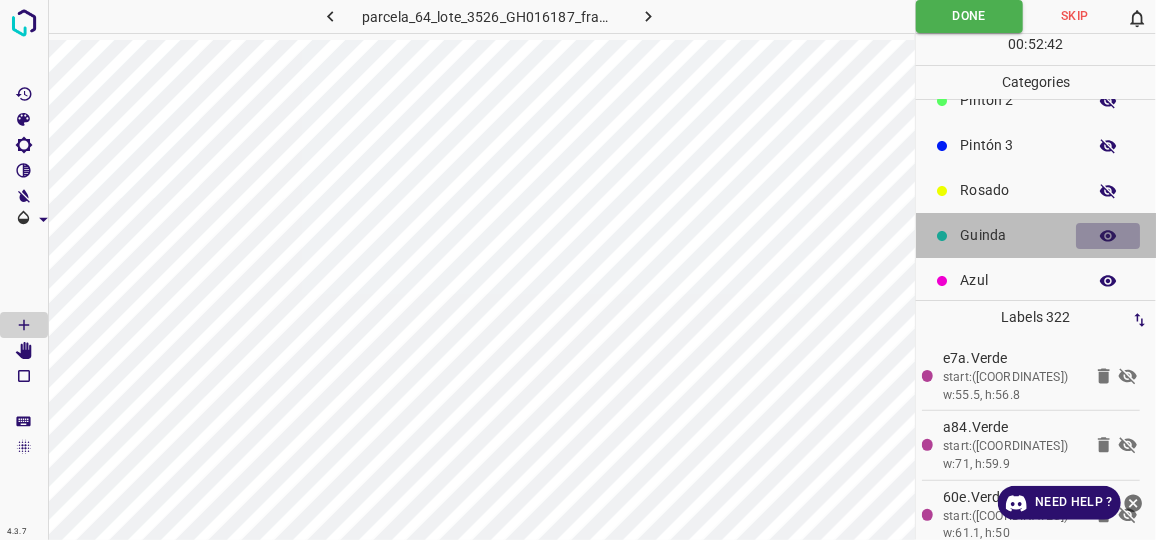 click 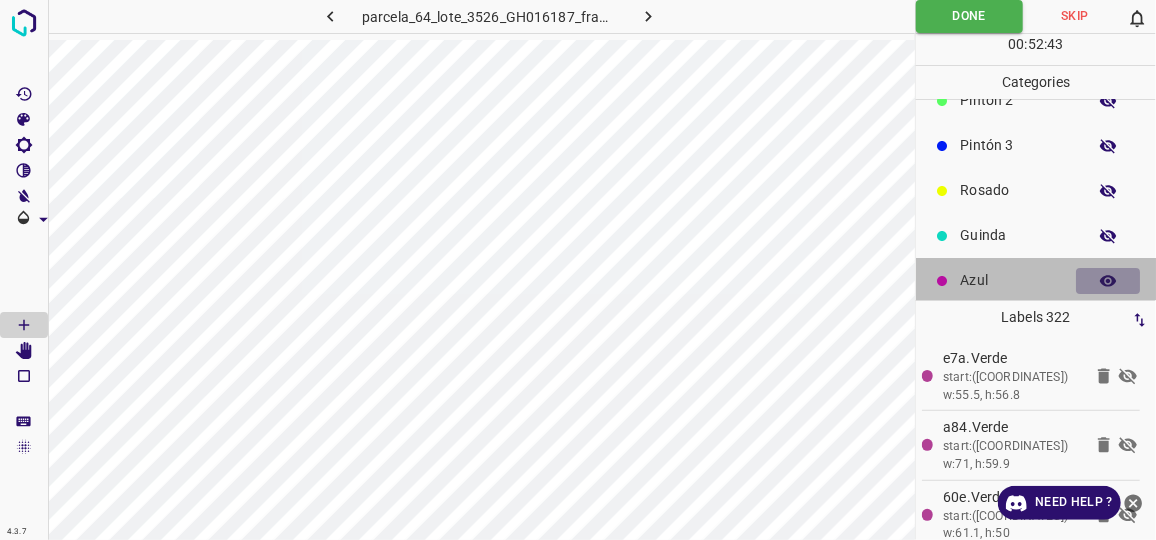 click 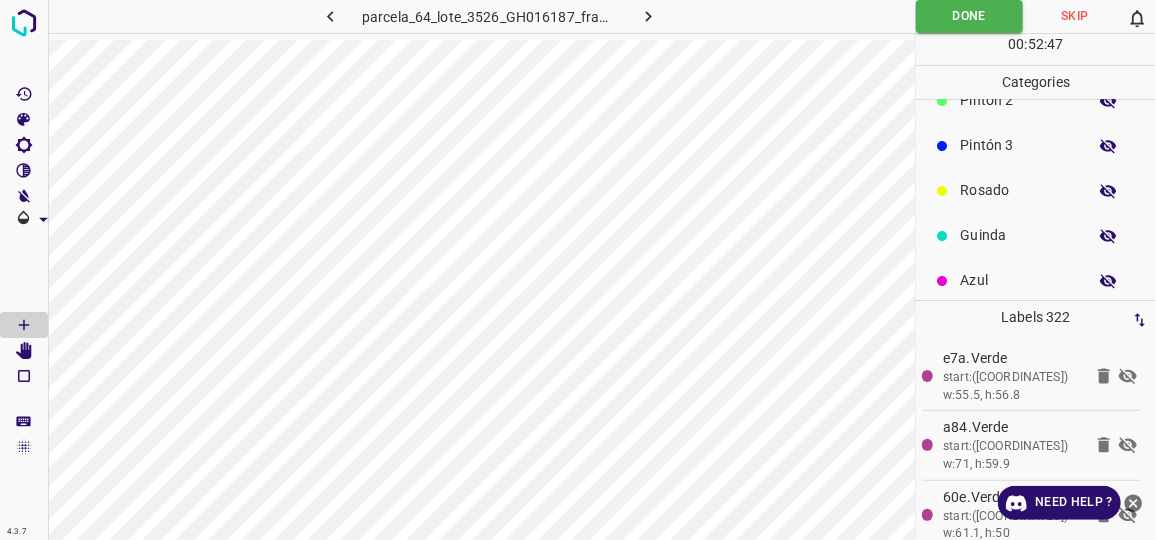 click 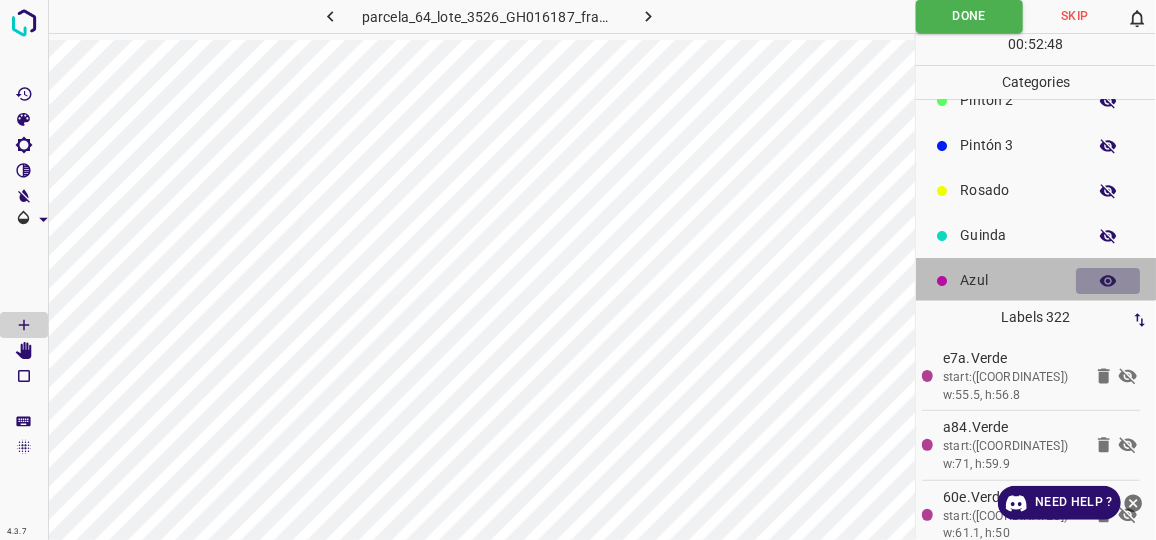 click 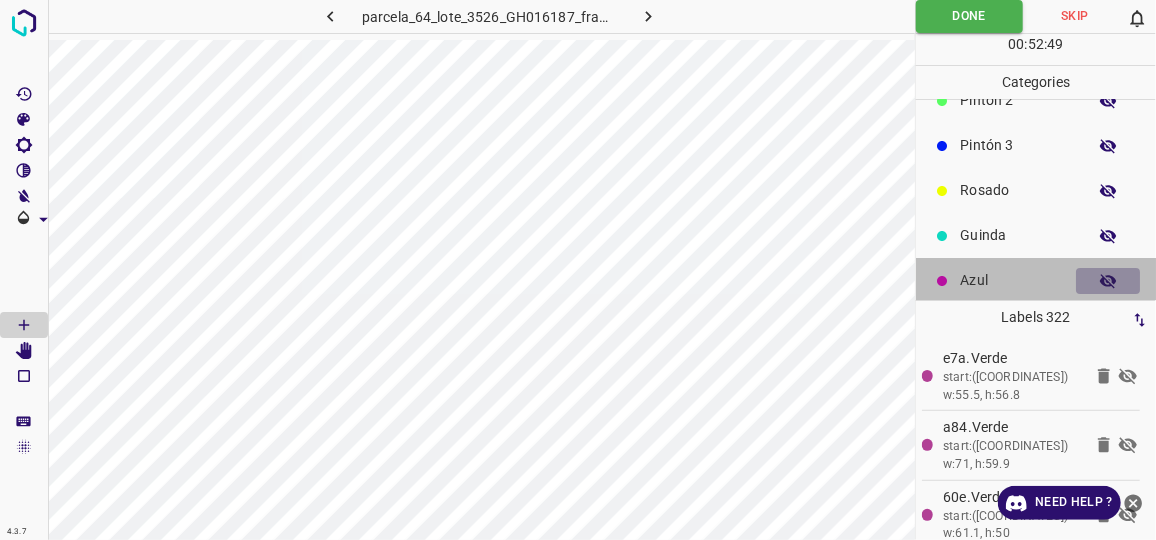 click 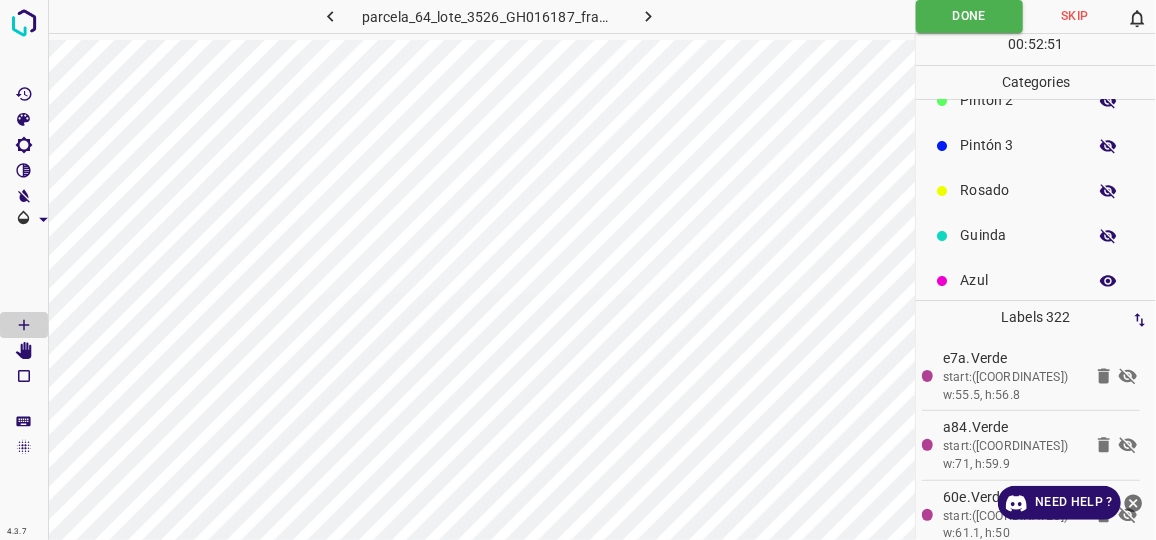 click 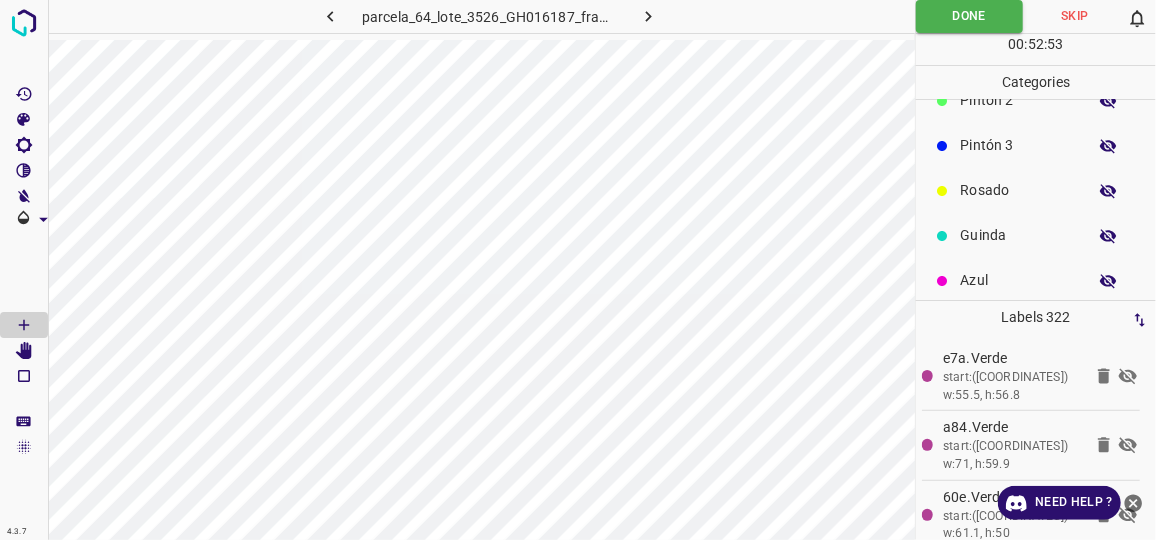 click 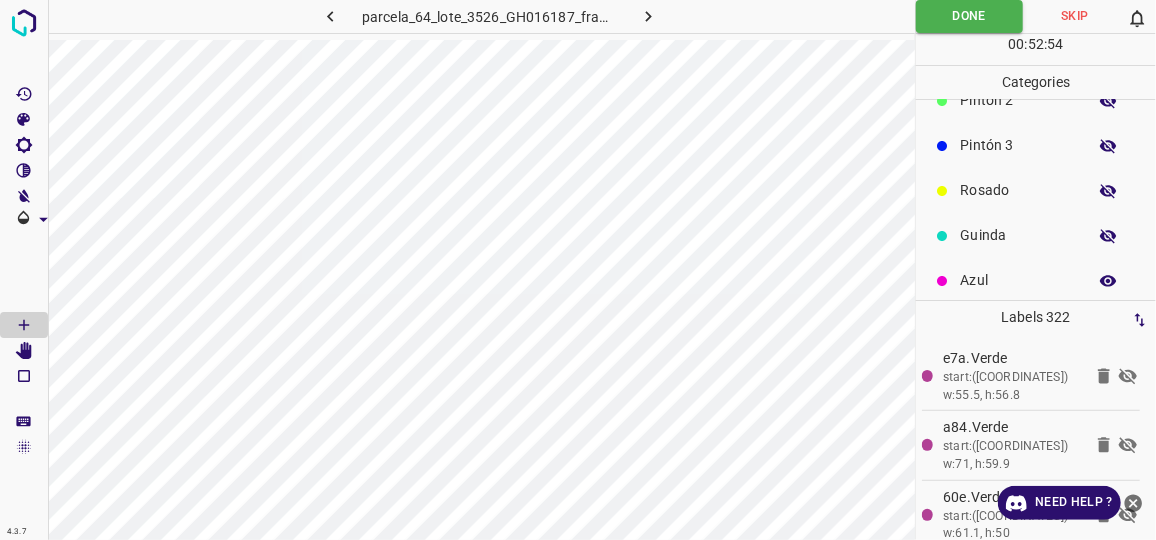 click 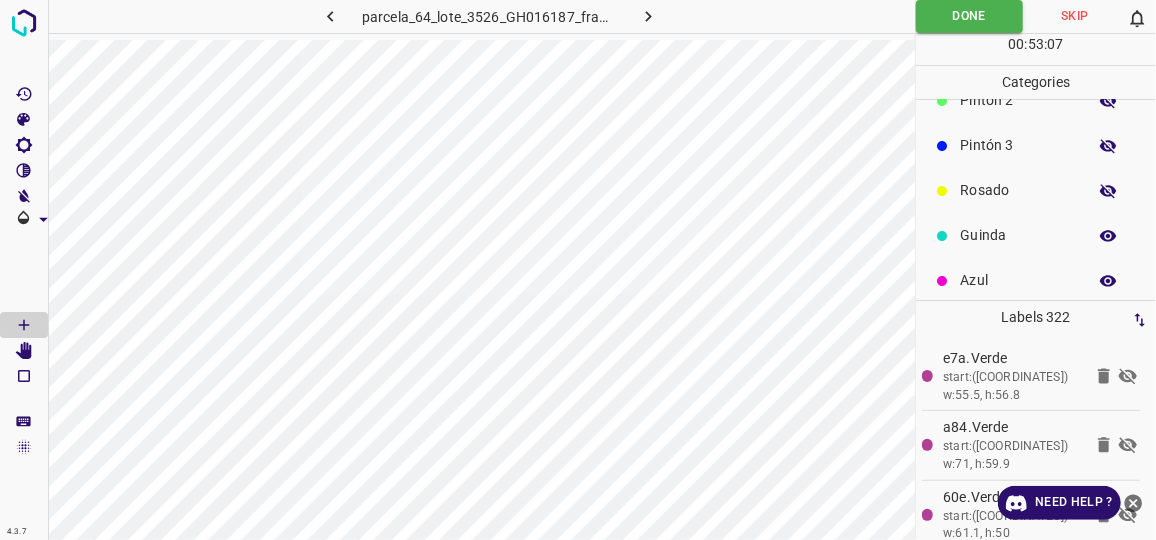 type 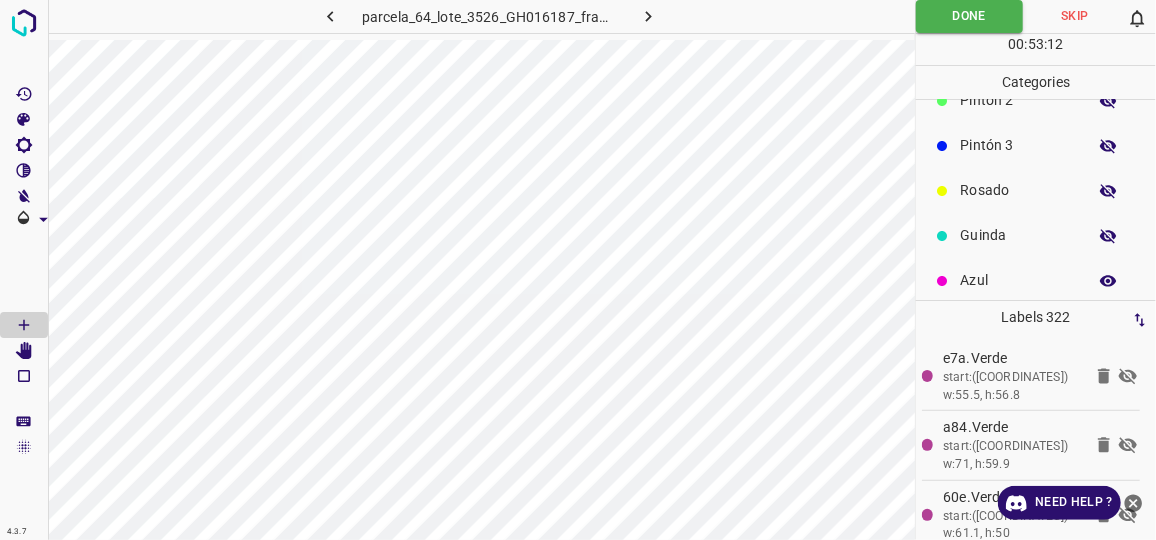 drag, startPoint x: 1093, startPoint y: 236, endPoint x: 1095, endPoint y: 221, distance: 15.132746 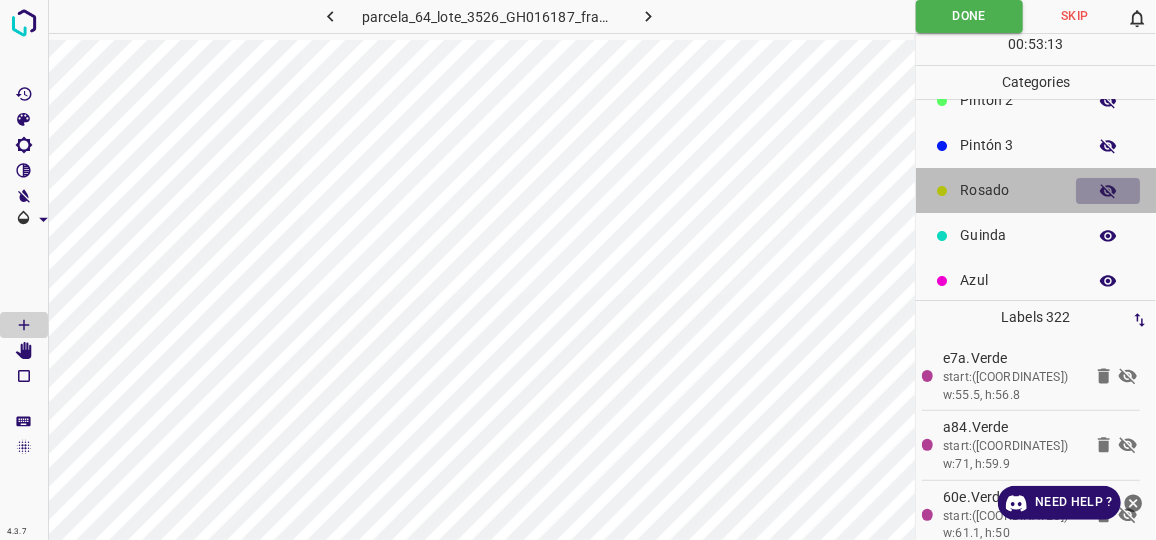 click 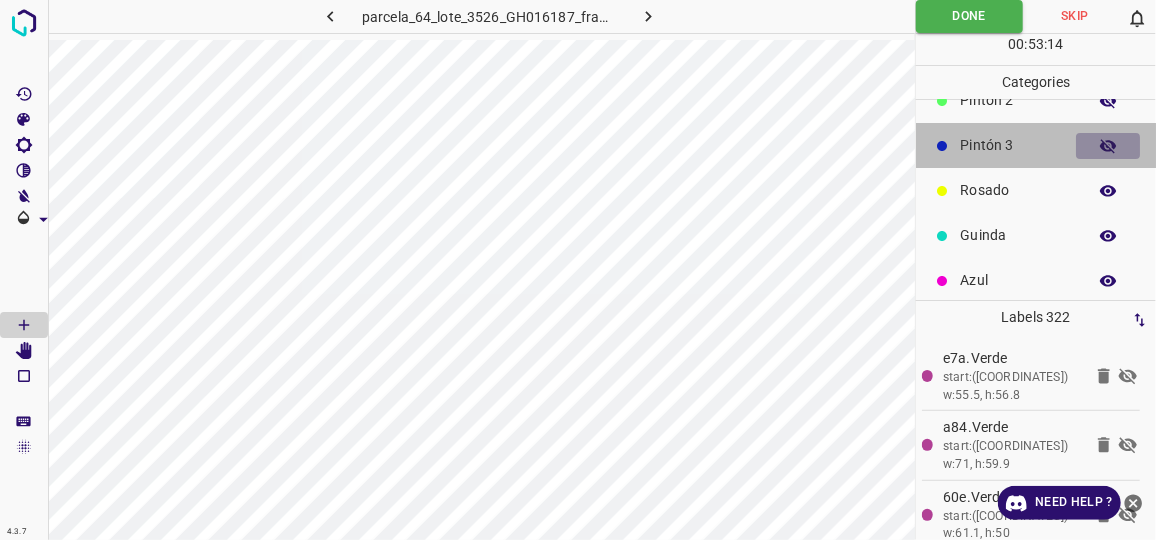 click 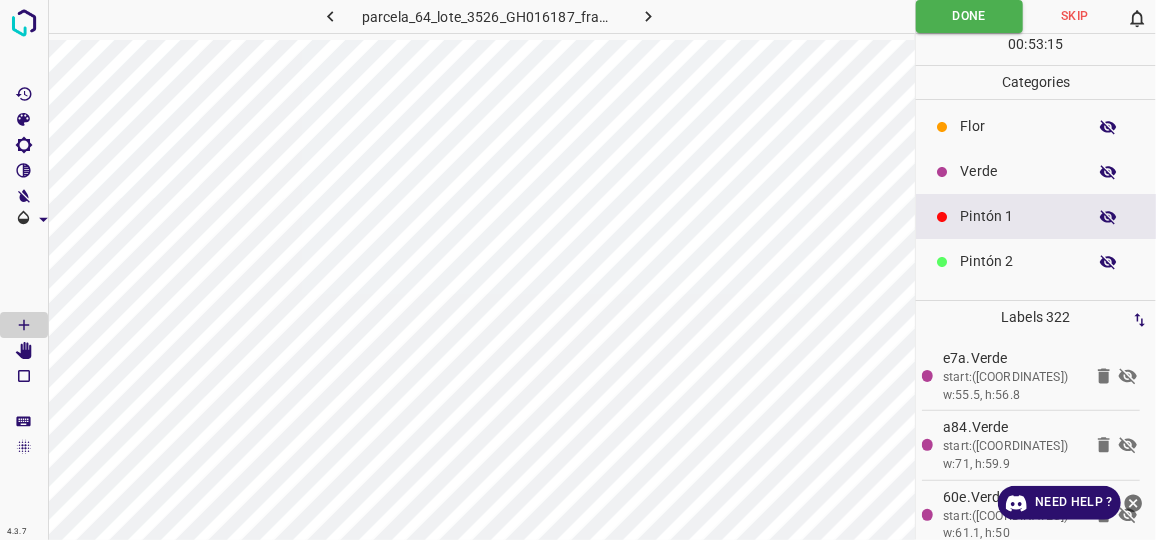 scroll, scrollTop: 0, scrollLeft: 0, axis: both 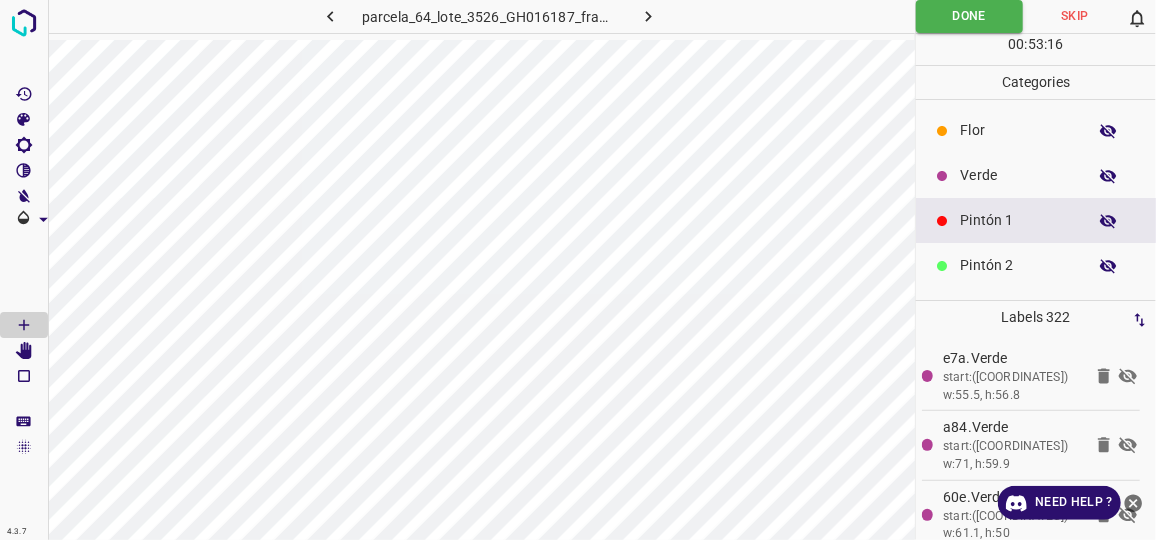 click 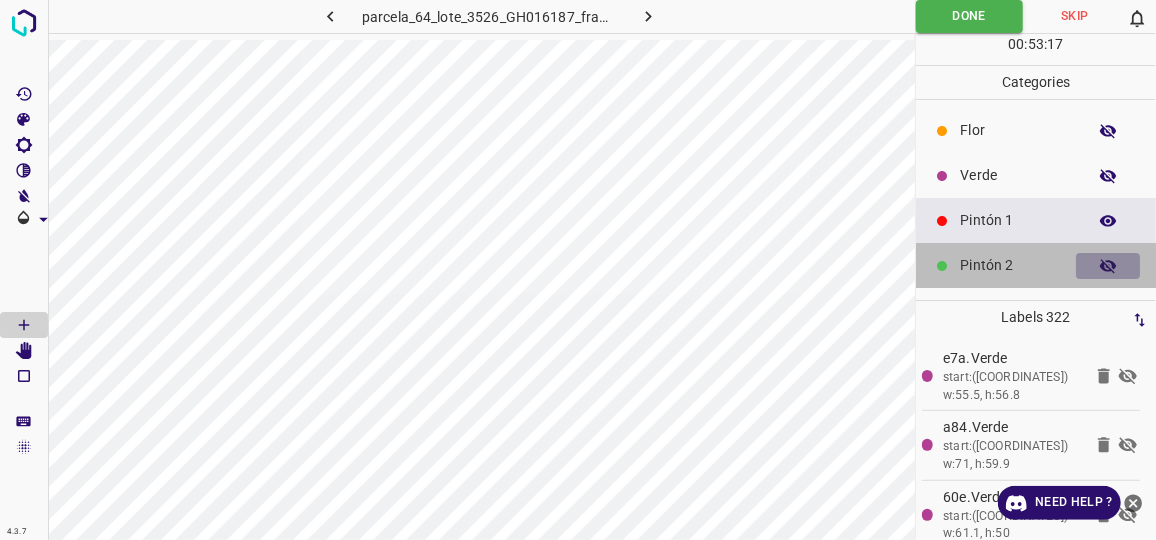 click 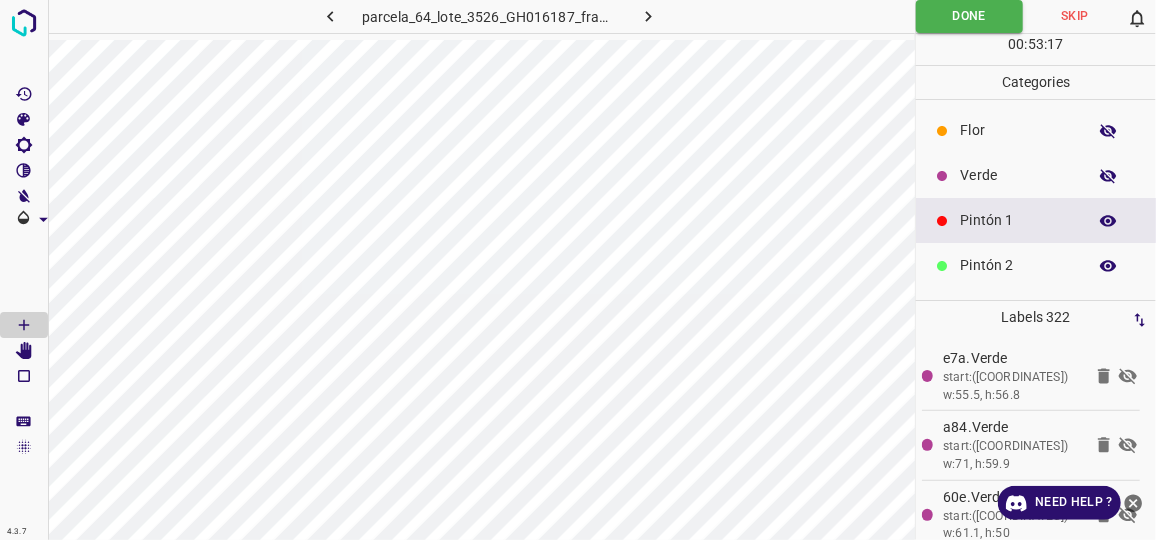 click 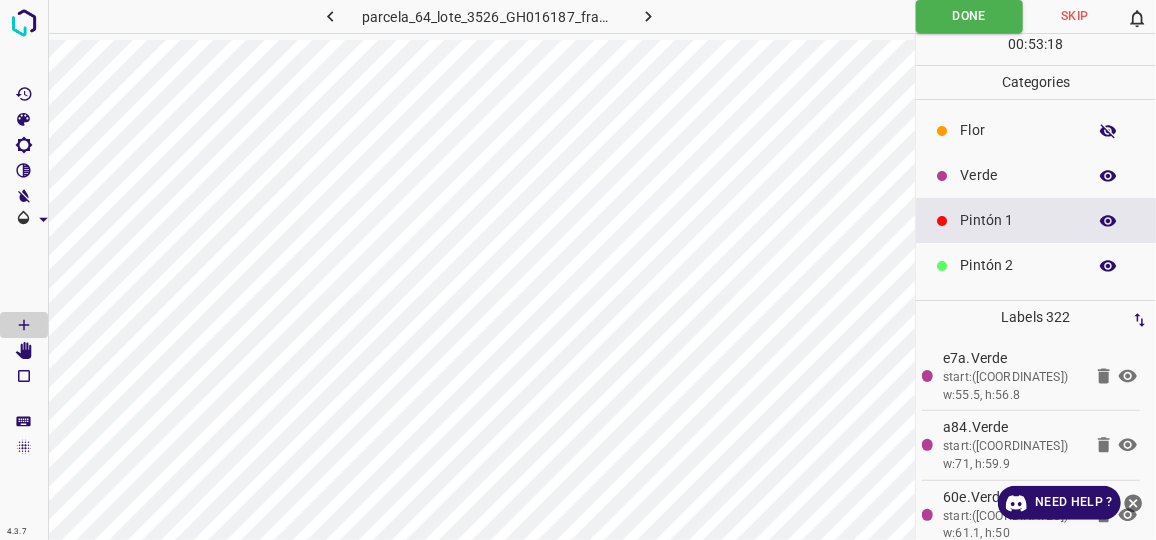 click 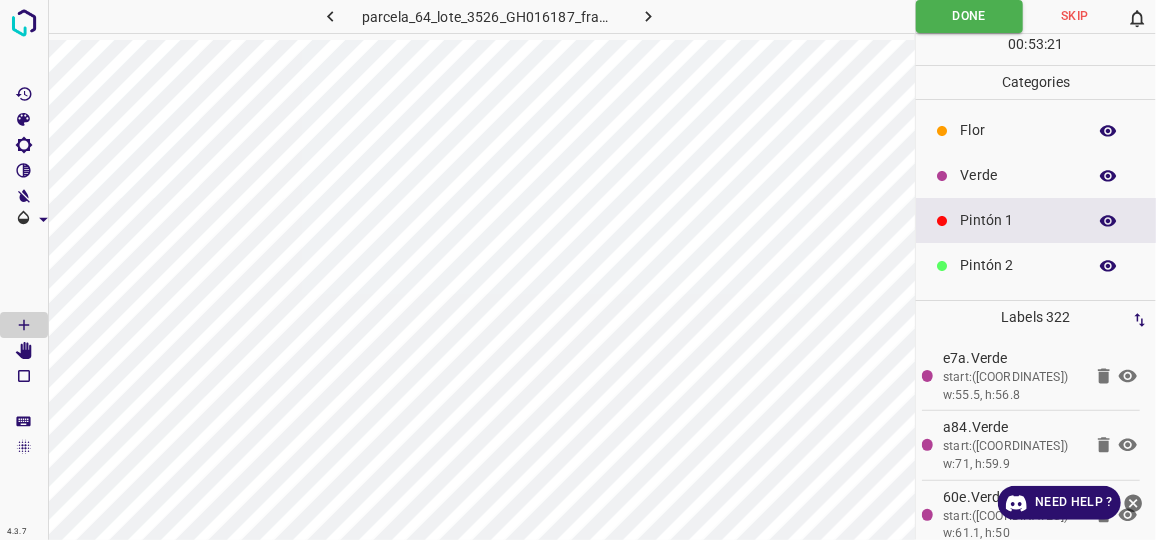 scroll, scrollTop: 175, scrollLeft: 0, axis: vertical 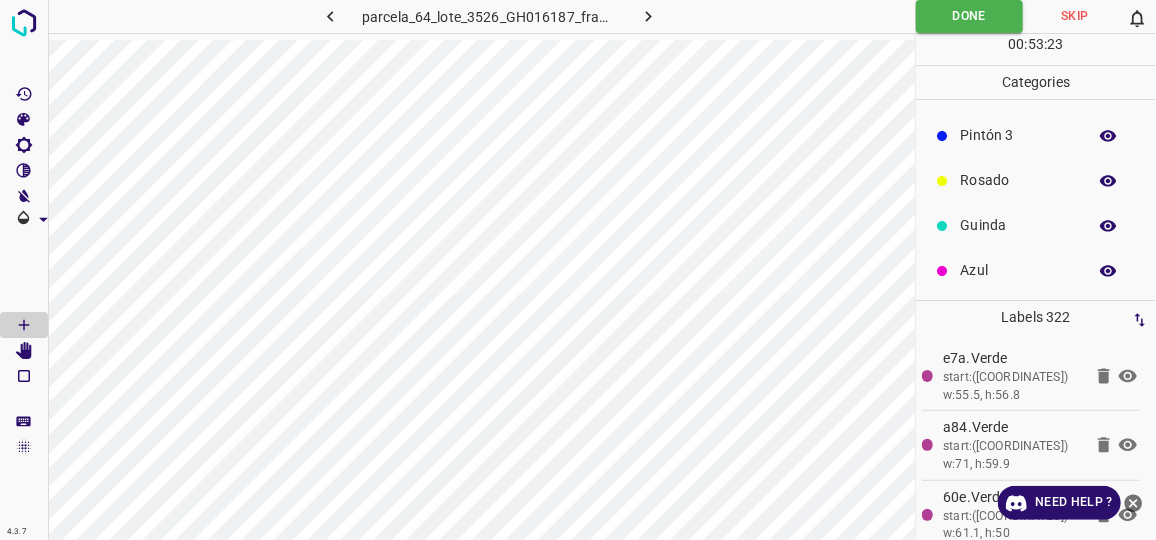 type 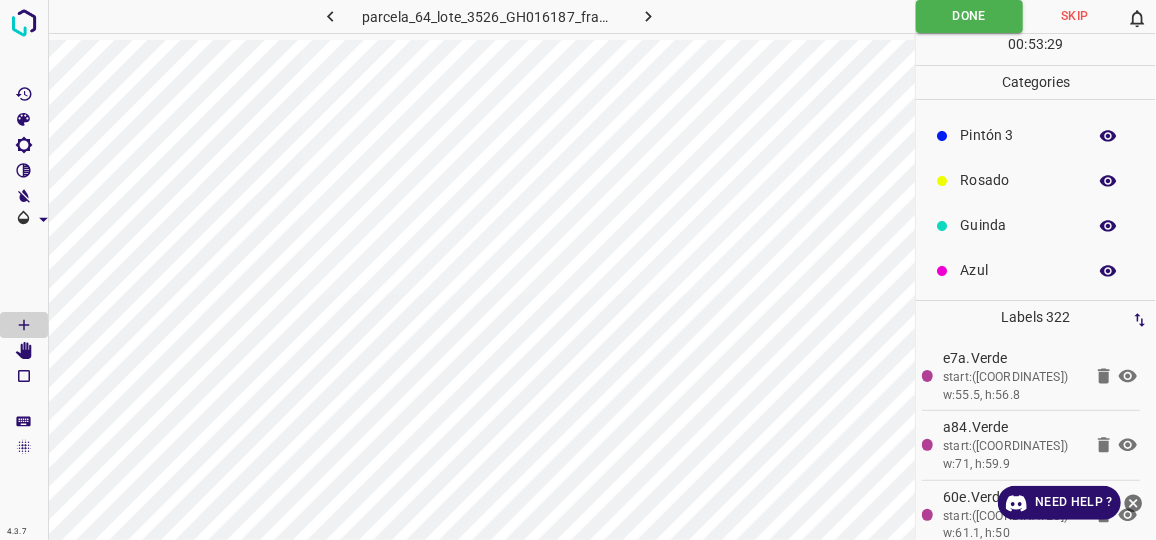 click at bounding box center [1108, -44] 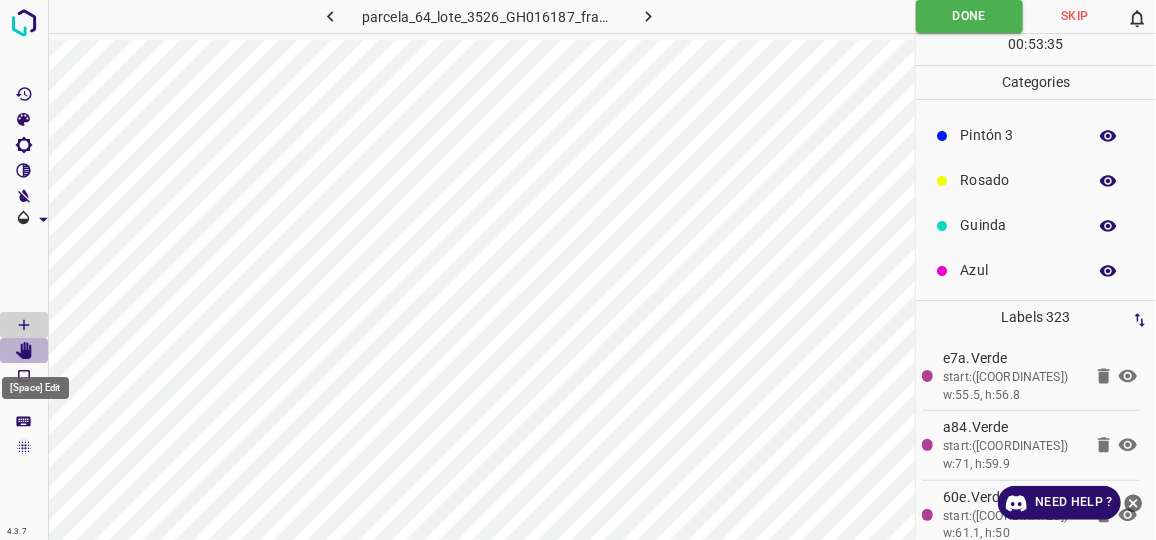 click 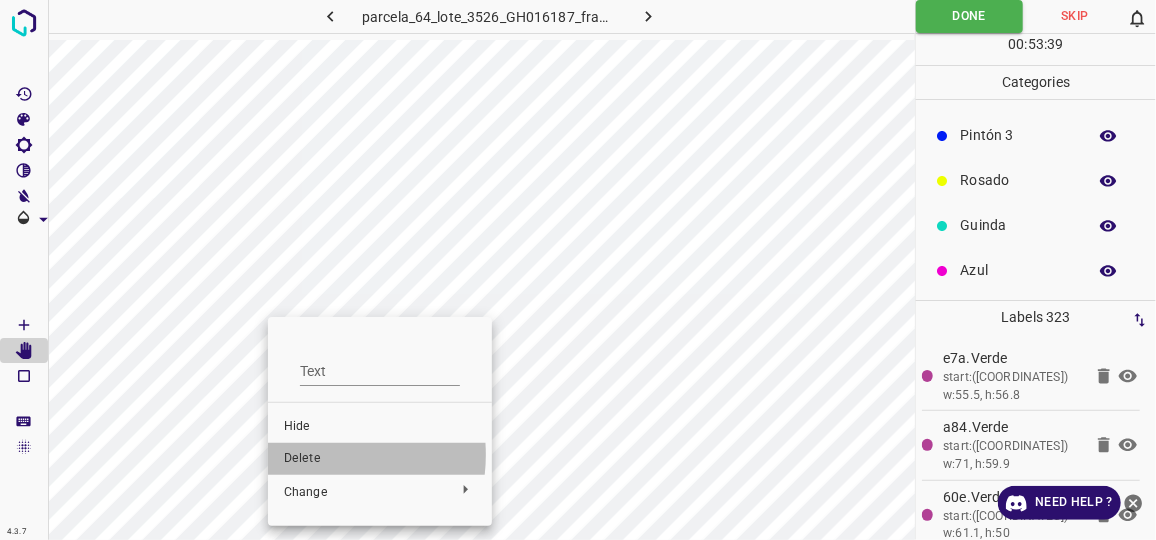 click on "Delete" at bounding box center (380, 459) 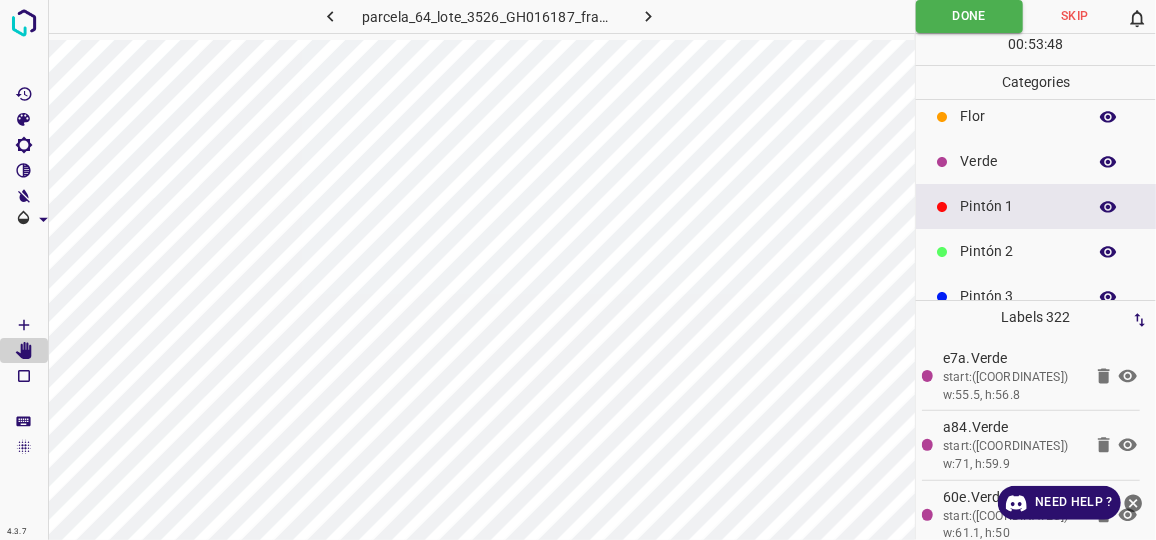 scroll, scrollTop: 0, scrollLeft: 0, axis: both 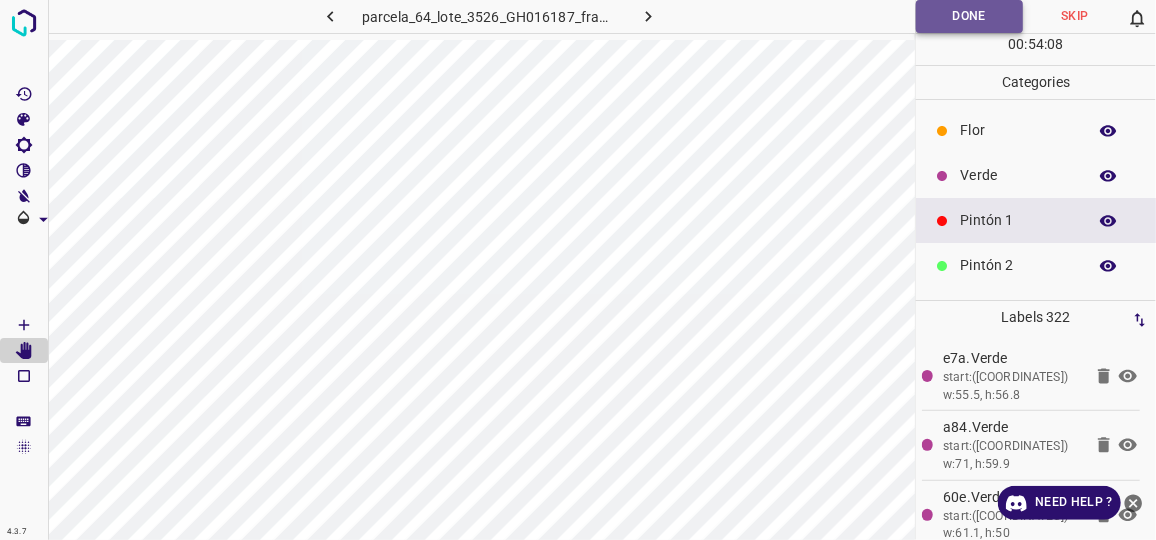 click on "Done" at bounding box center (969, 16) 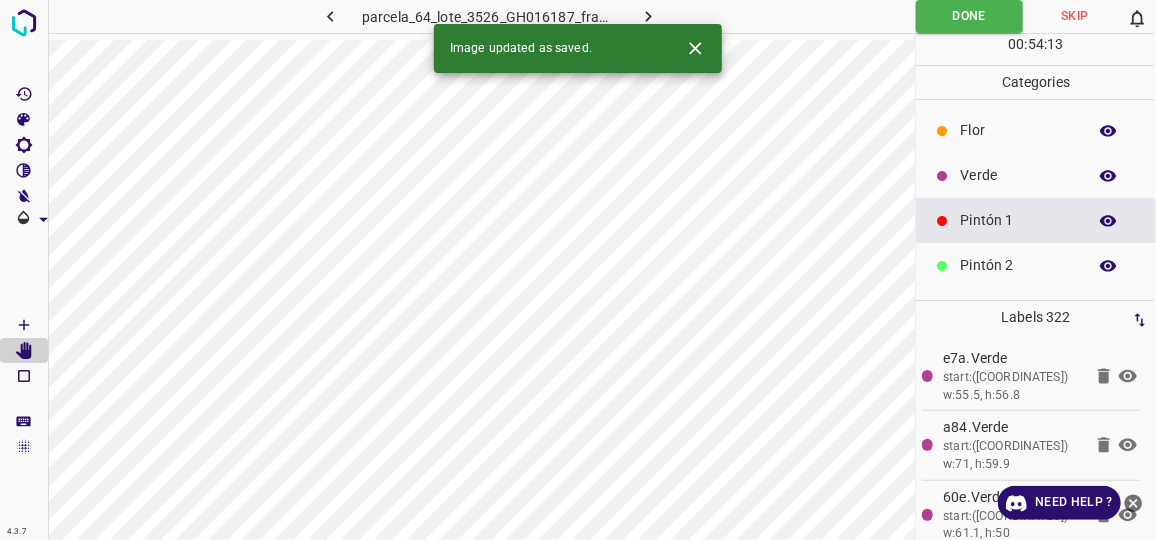 scroll, scrollTop: 90, scrollLeft: 0, axis: vertical 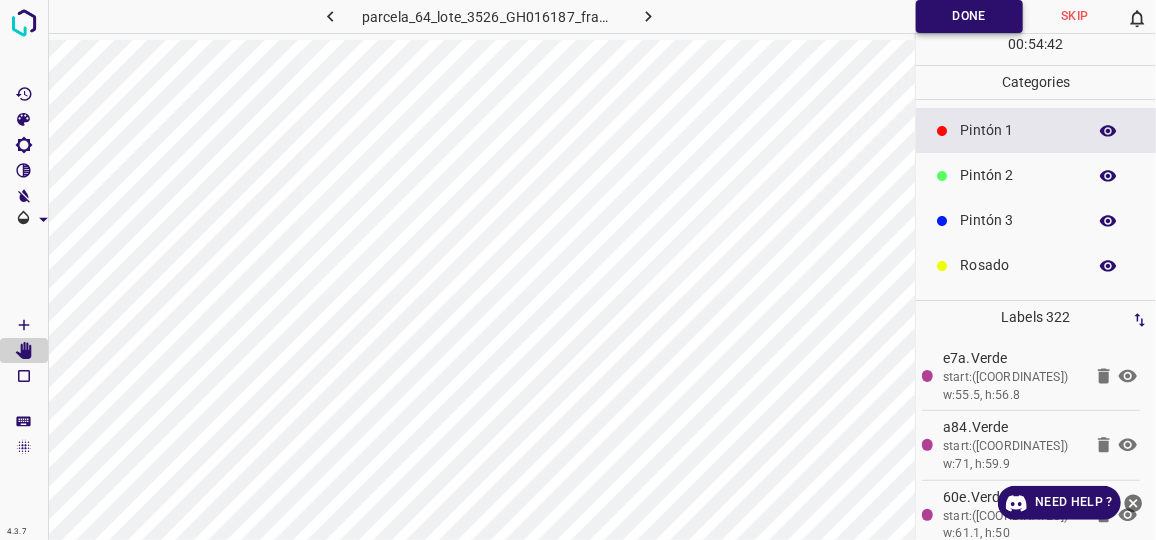 click on "Done" at bounding box center [969, 16] 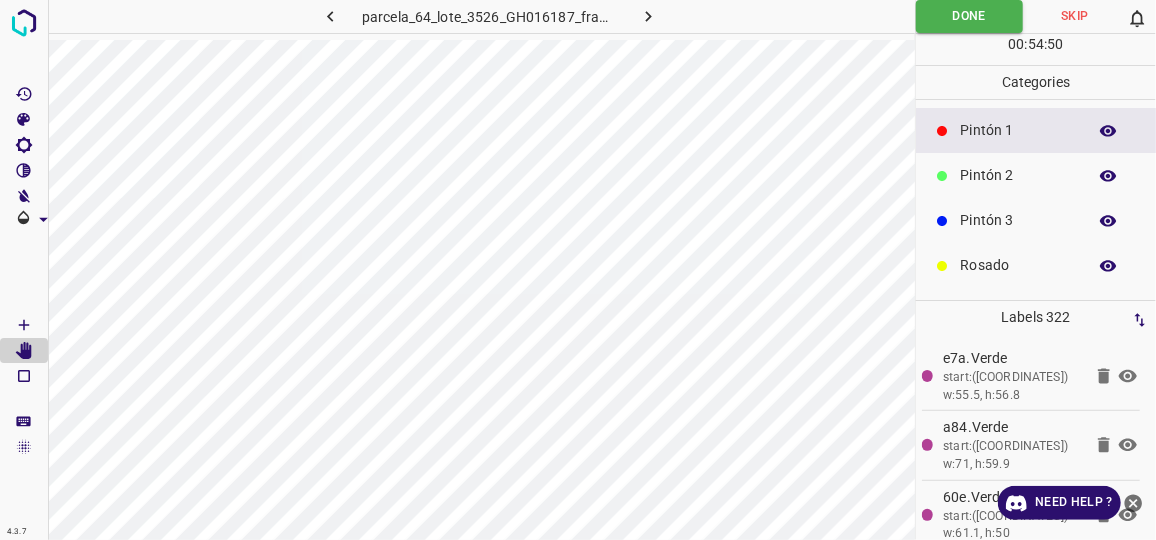 click on "parcela_64_lote_3526_GH016187_frame_00134_129629.jpg Done Skip 0 00   : 54   : 50   Categories [CATEGORY] [CATEGORY] [CATEGORY] [CATEGORY] [CATEGORY] [CATEGORY] [CATEGORY] Labels   322 [HEX_CODE].[CATEGORY]
start:([COORDINATES])
w:55.5, h:56.8
[HEX_CODE].[CATEGORY]
start:([COORDINATES])
w:71, h:59.9
[HEX_CODE].[CATEGORY]
start:([COORDINATES])
w:61.1, h:50
[HEX_CODE].[CATEGORY]
start:([COORDINATES])
w:14.3, h:20
[HEX_CODE].[CATEGORY]
start:([COORDINATES])
w:70.4, h:64.2
[HEX_CODE].[CATEGORY]
start:([COORDINATES])
w:66, h:62.3
[HEX_CODE].[CATEGORY]
start:([COORDINATES])
w:68.5, h:35.8
[HEX_CODE].[CATEGORY]
start:([COORDINATES])
w:70.4, h:55.5
[HEX_CODE].[CATEGORY]
start:([COORDINATES])
w:72.2, h:71.6
[HEX_CODE].[CATEGORY]
start:([COORDINATES])
w:39.5, h:49.4
[HEX_CODE].[CATEGORY]
start:([COORDINATES])
w:58.6, h:40.1
[HEX_CODE].[CATEGORY]
start:([COORDINATES])
w:13.5, h:20.3" at bounding box center [578, 270] 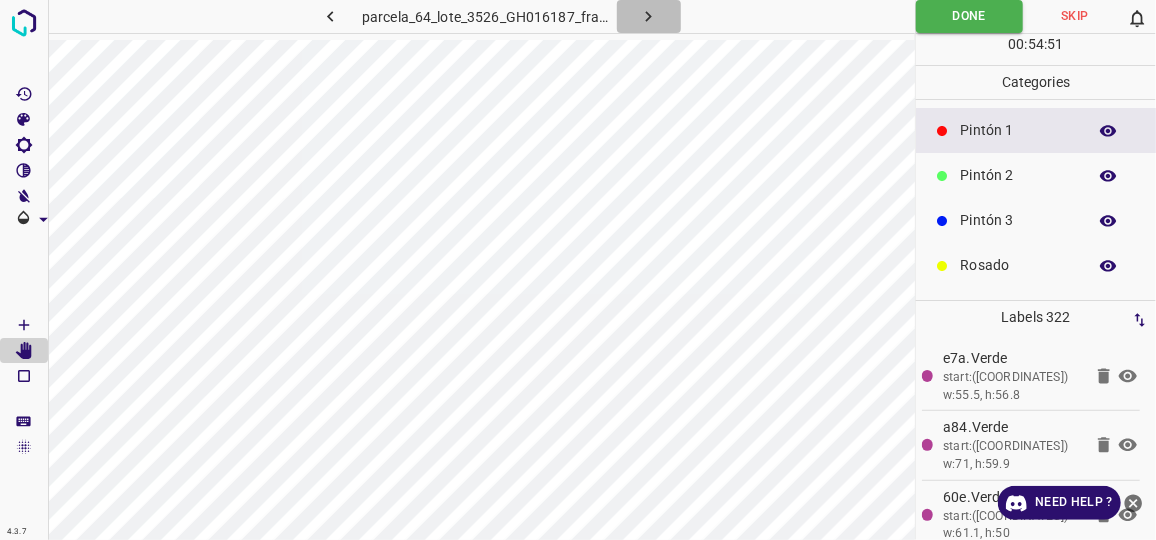 click 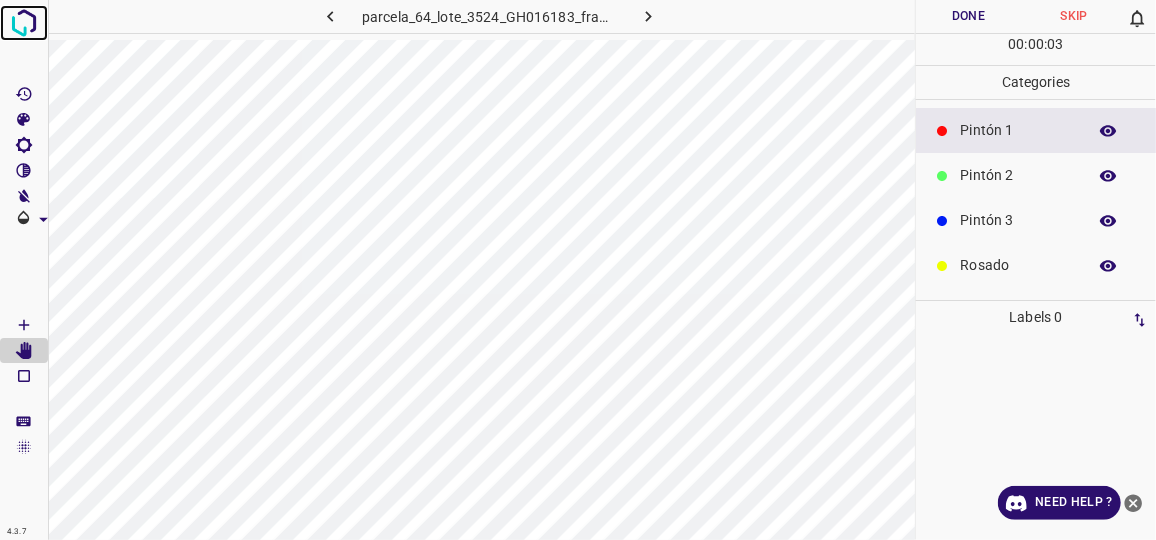 click at bounding box center [24, 23] 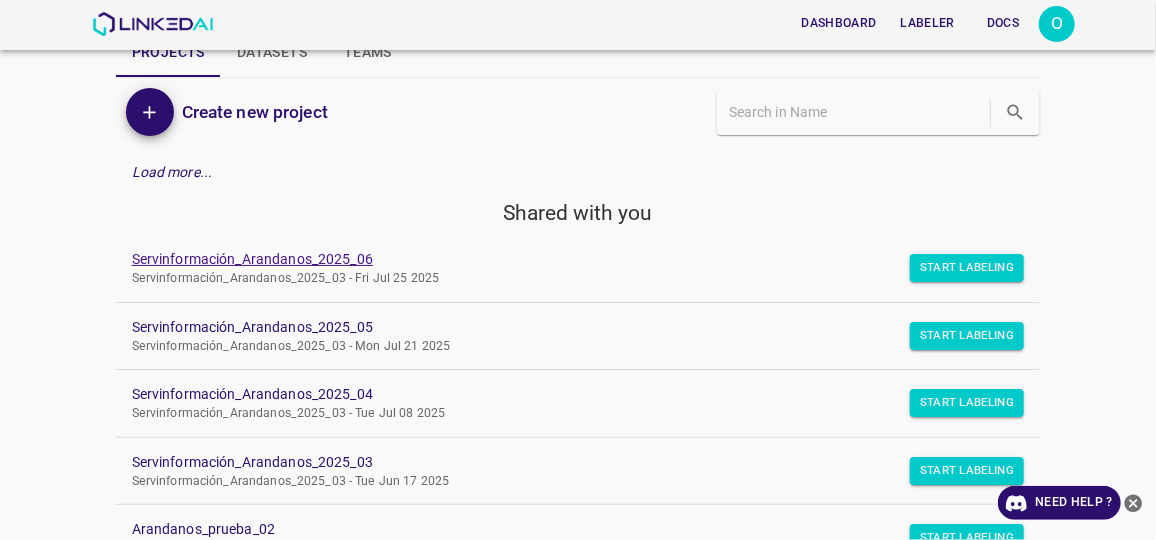 scroll, scrollTop: 90, scrollLeft: 0, axis: vertical 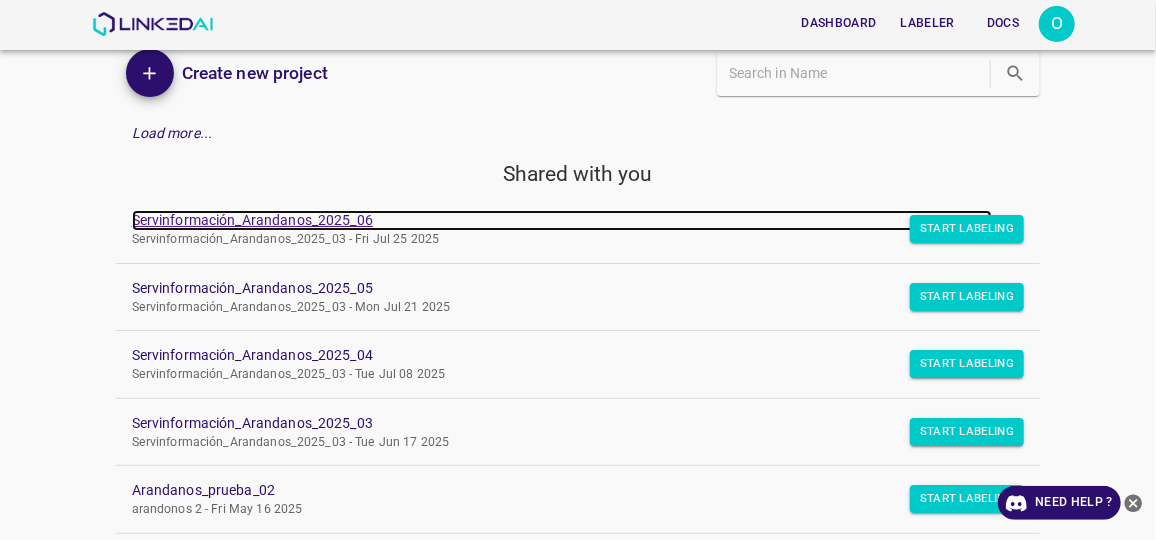 click on "Servinformación_Arandanos_2025_06" at bounding box center [562, 220] 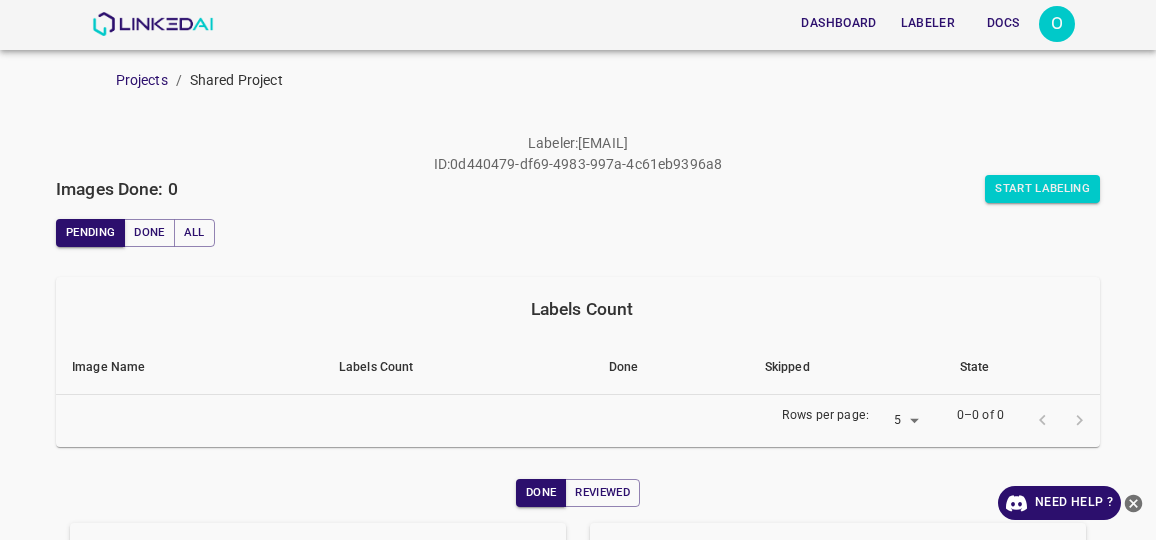 scroll, scrollTop: 0, scrollLeft: 0, axis: both 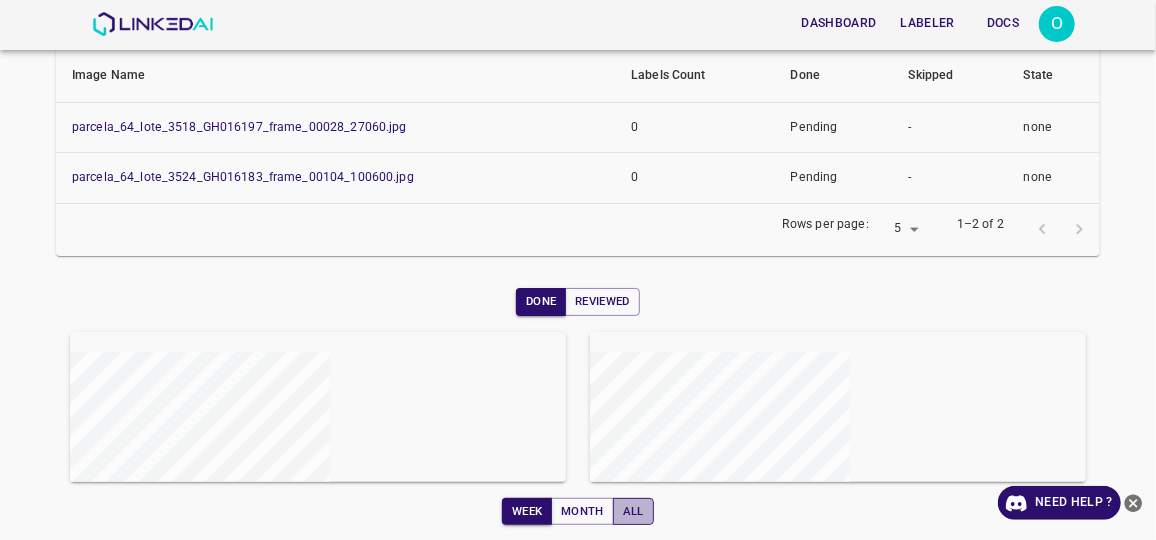 click on "All" at bounding box center [633, 512] 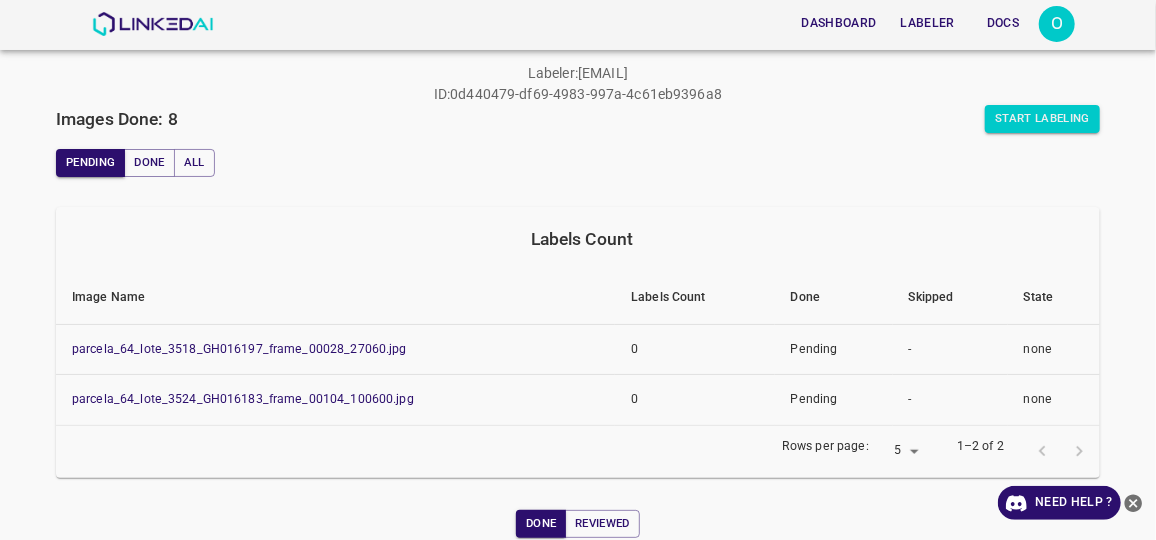 scroll, scrollTop: 0, scrollLeft: 0, axis: both 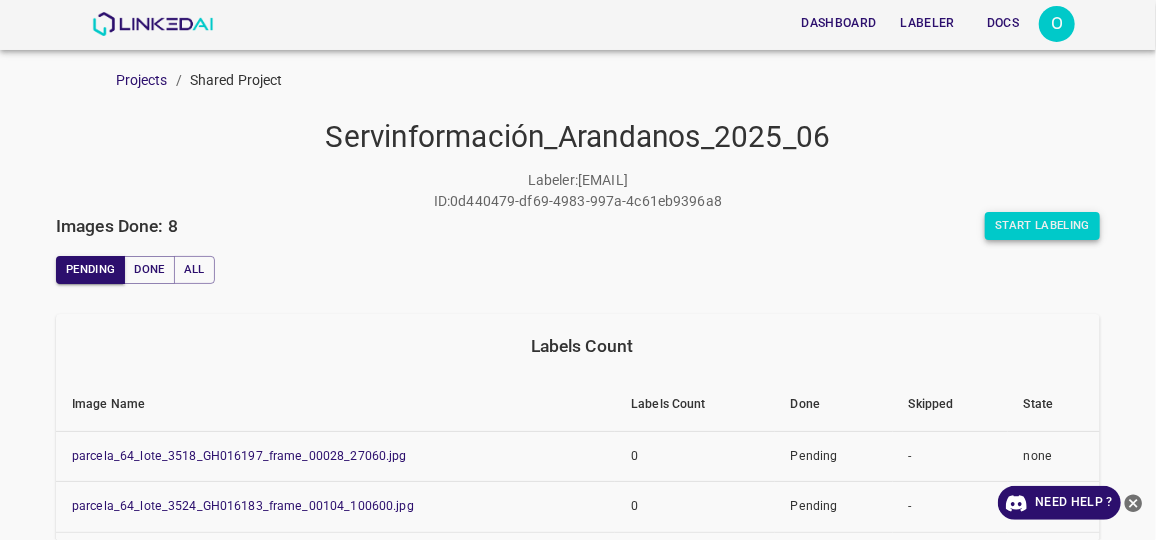 click on "Start Labeling" at bounding box center (1042, 226) 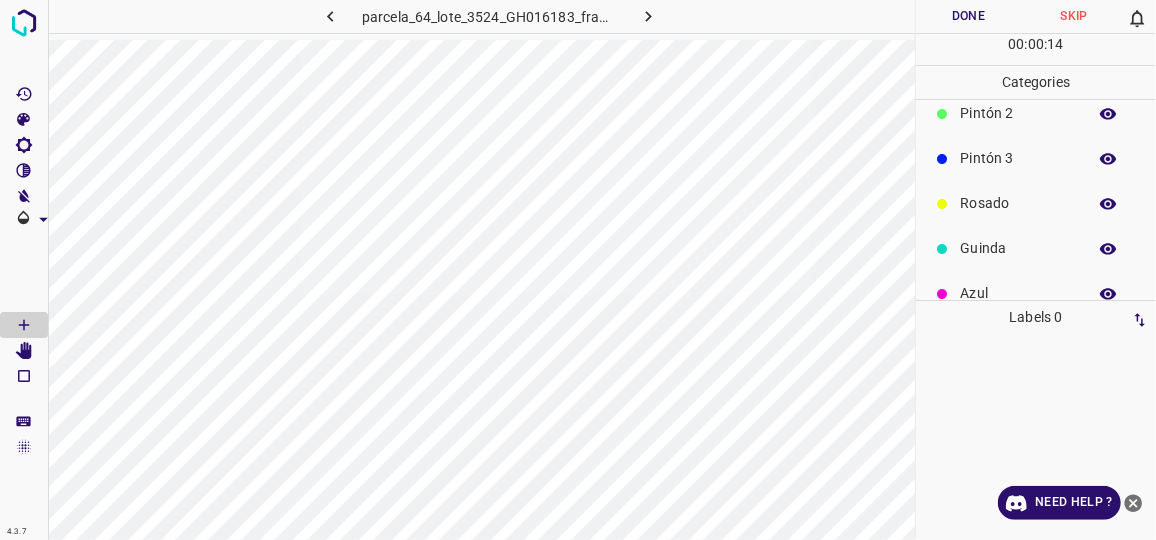 scroll, scrollTop: 161, scrollLeft: 0, axis: vertical 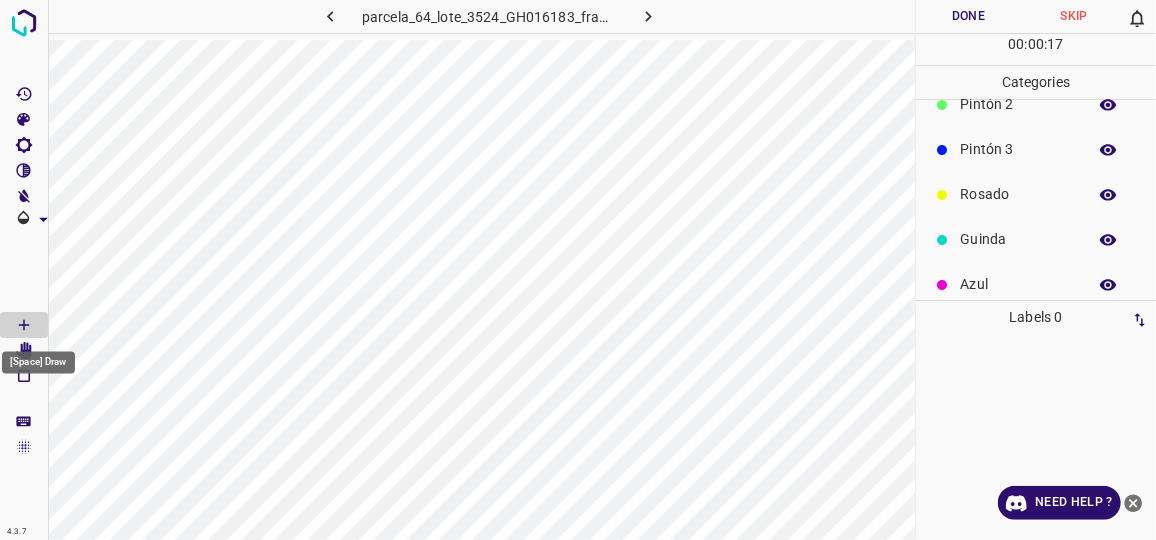 click on "[Space] Draw" at bounding box center (38, 357) 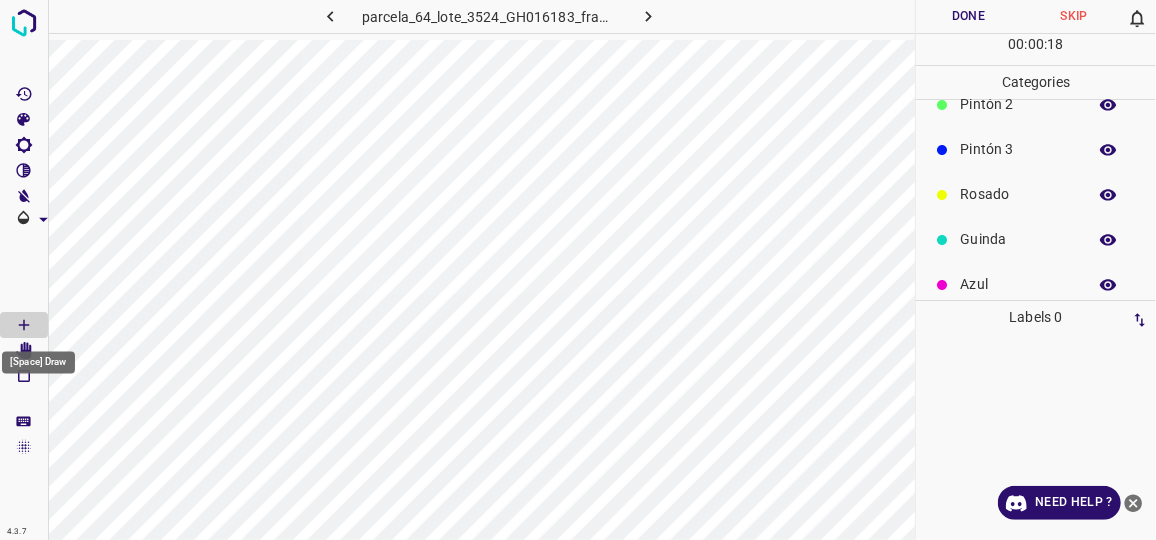 click on "[Space] Draw" at bounding box center (38, 363) 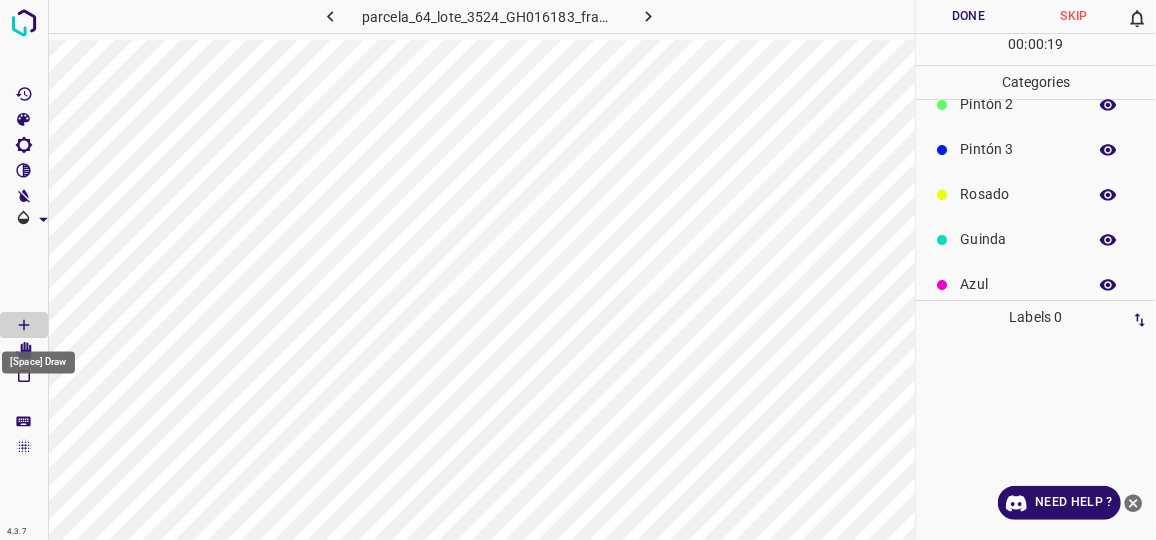 click on "[Space] Draw" at bounding box center [38, 357] 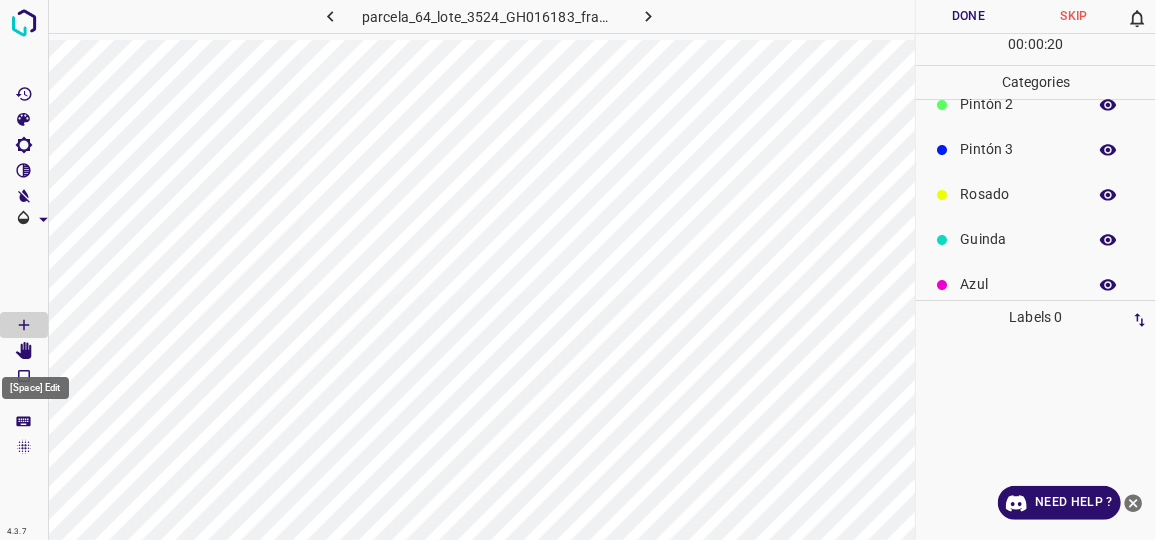 click 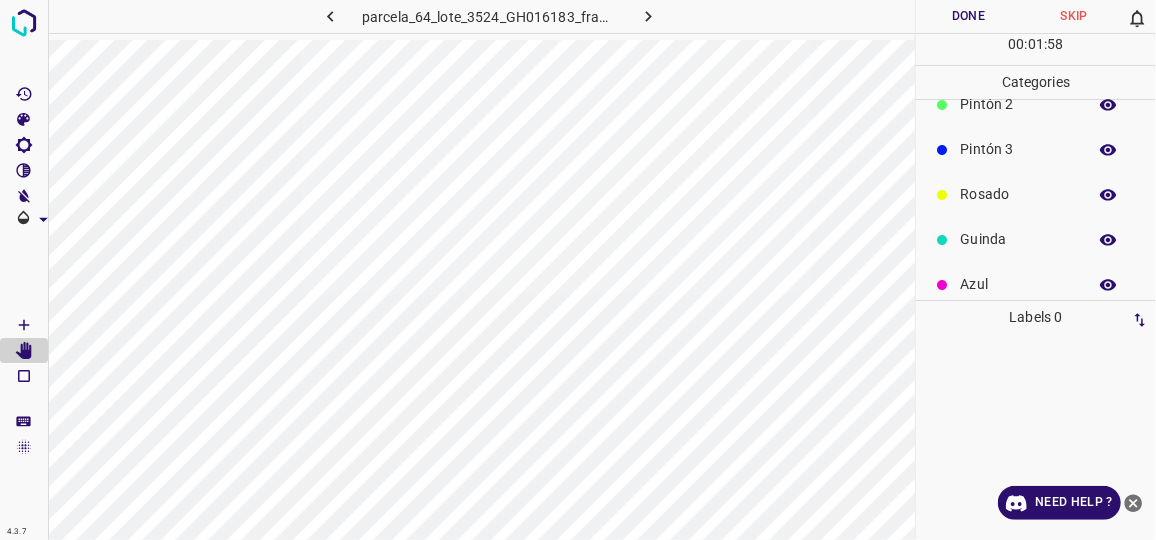 click at bounding box center (1036, 437) 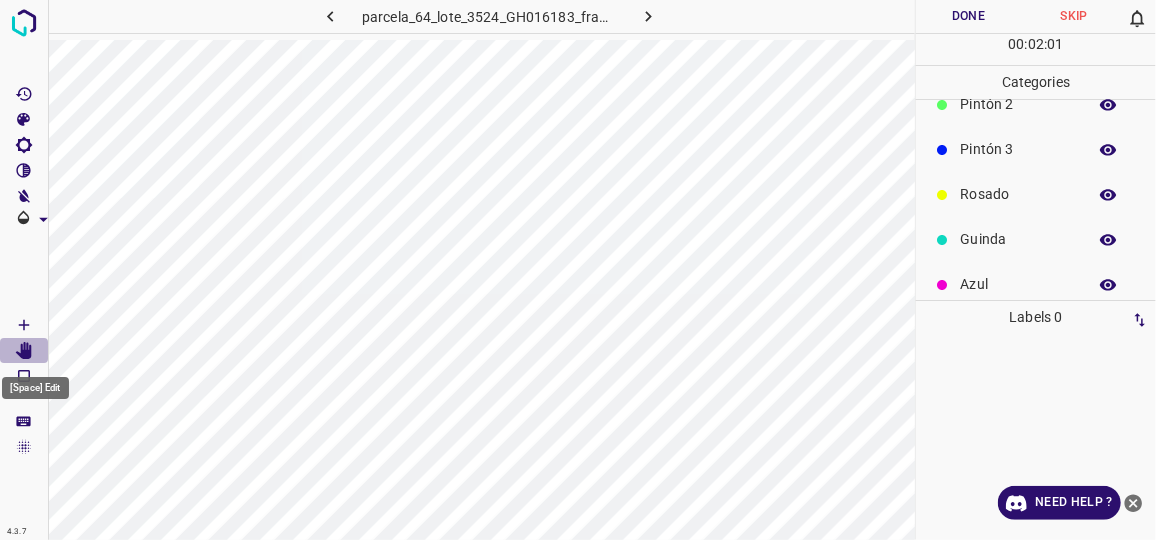 click 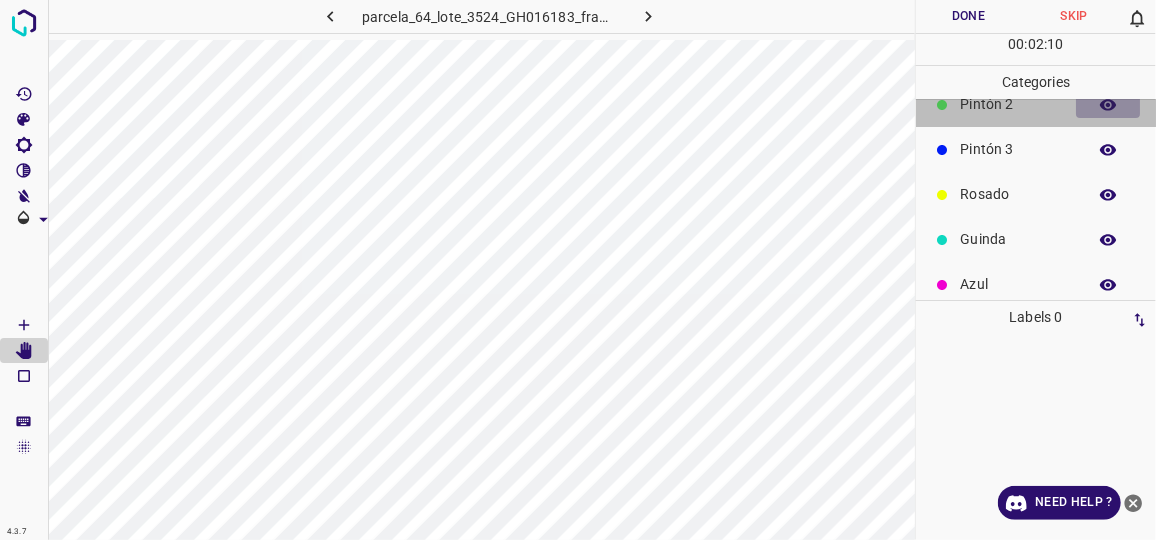 click at bounding box center (1108, 105) 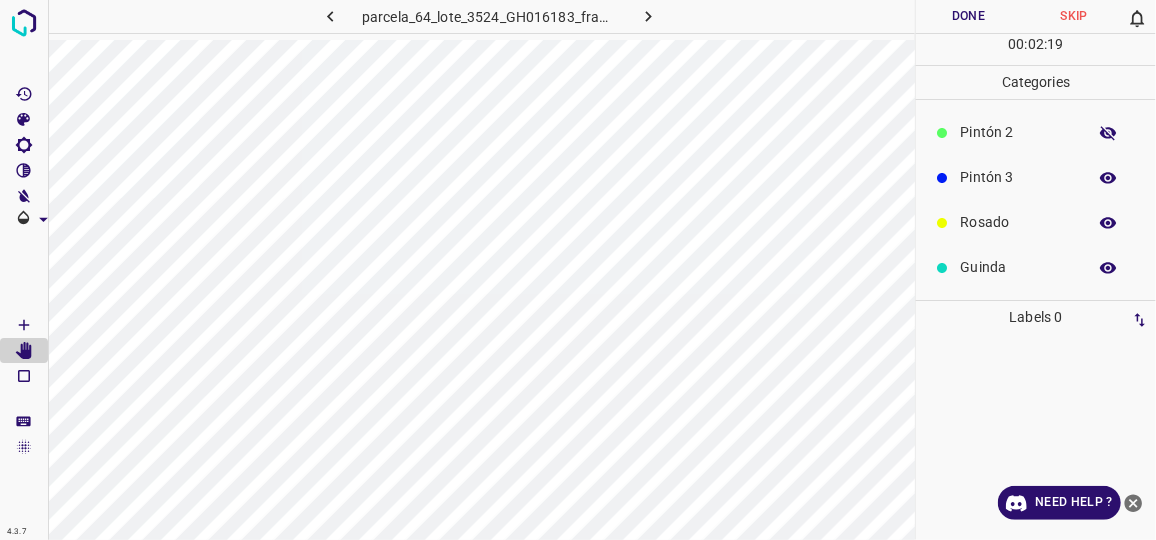scroll, scrollTop: 122, scrollLeft: 0, axis: vertical 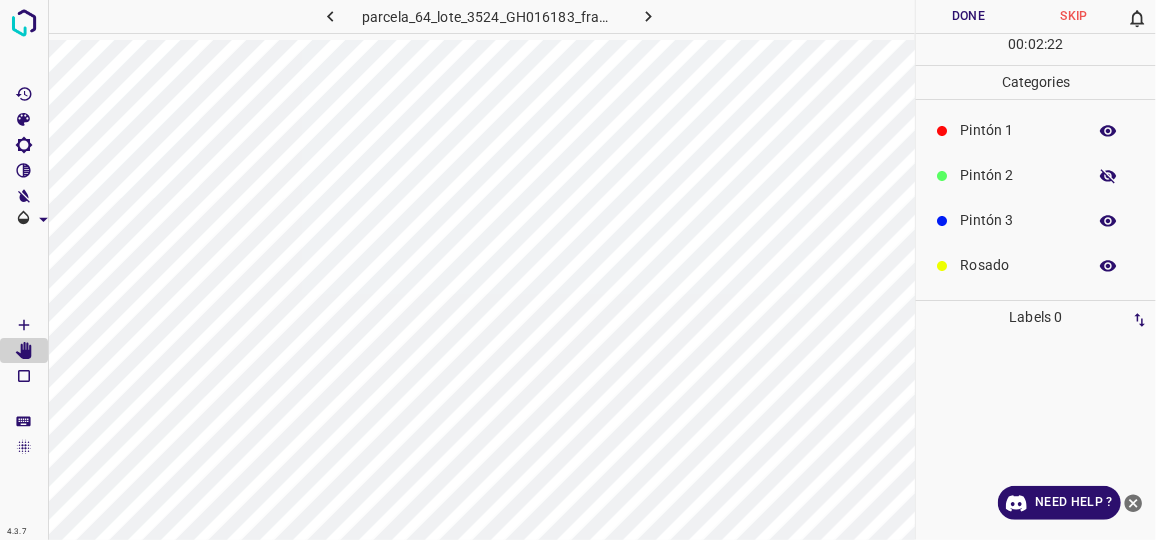 click on "Pintón 1" at bounding box center (1018, 130) 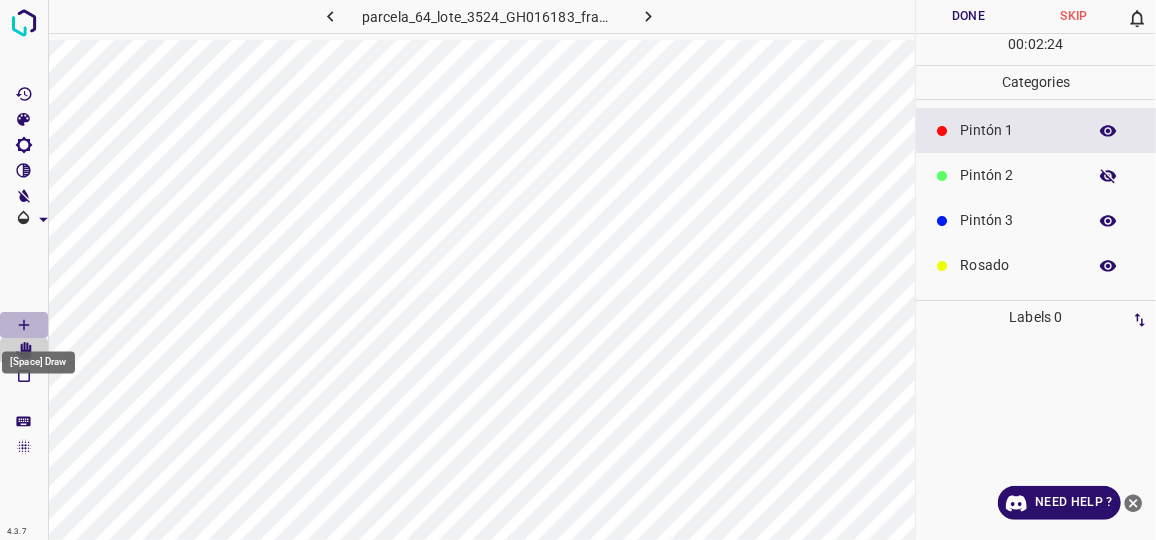 click 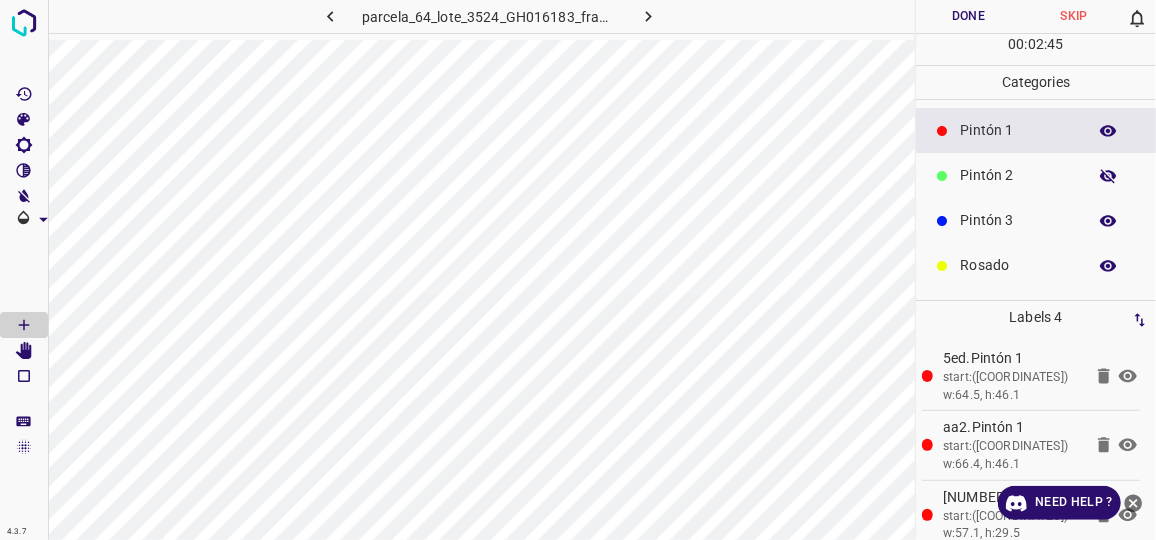 click on "Pintón 2" at bounding box center (1018, 175) 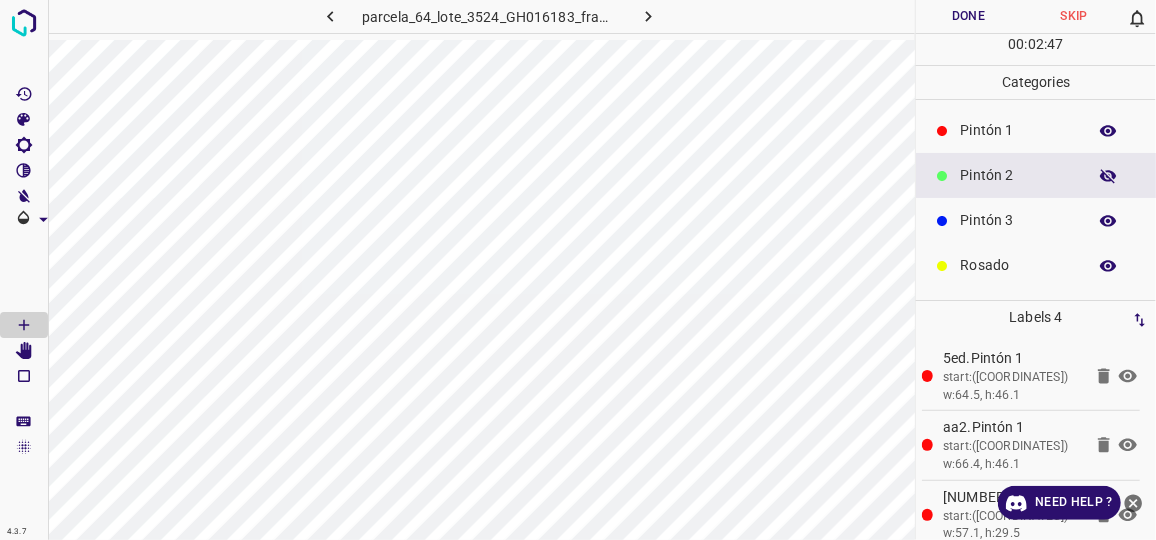 click 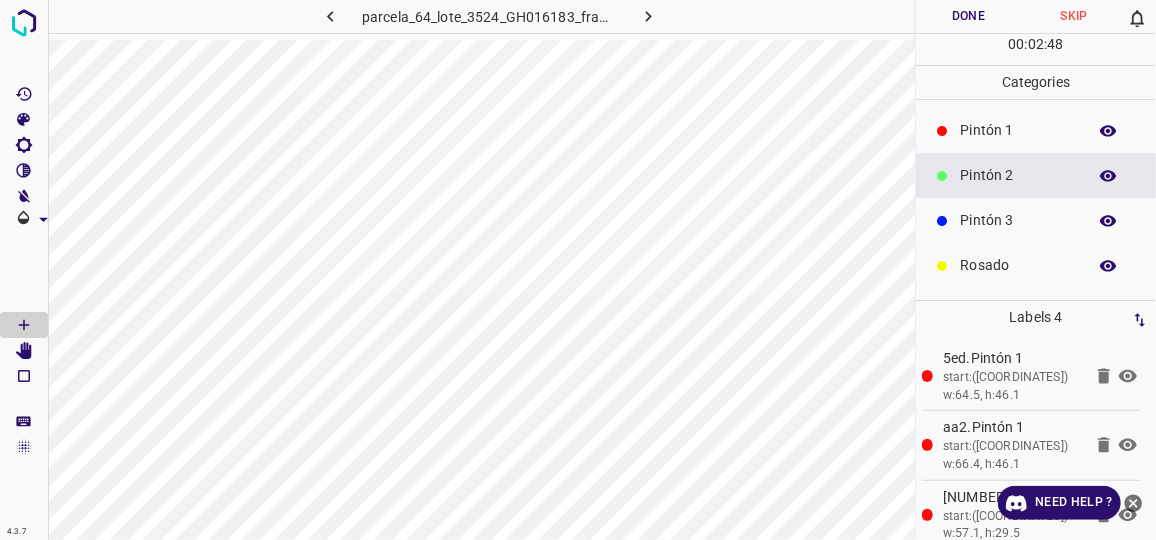 click on "Pintón 2" at bounding box center (1018, 175) 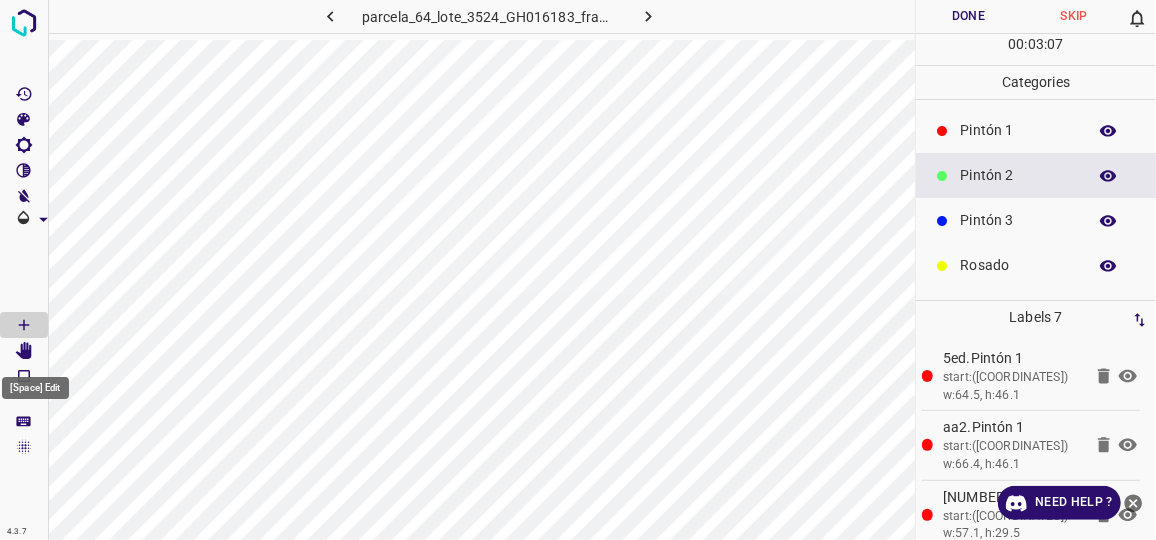 click at bounding box center [24, 351] 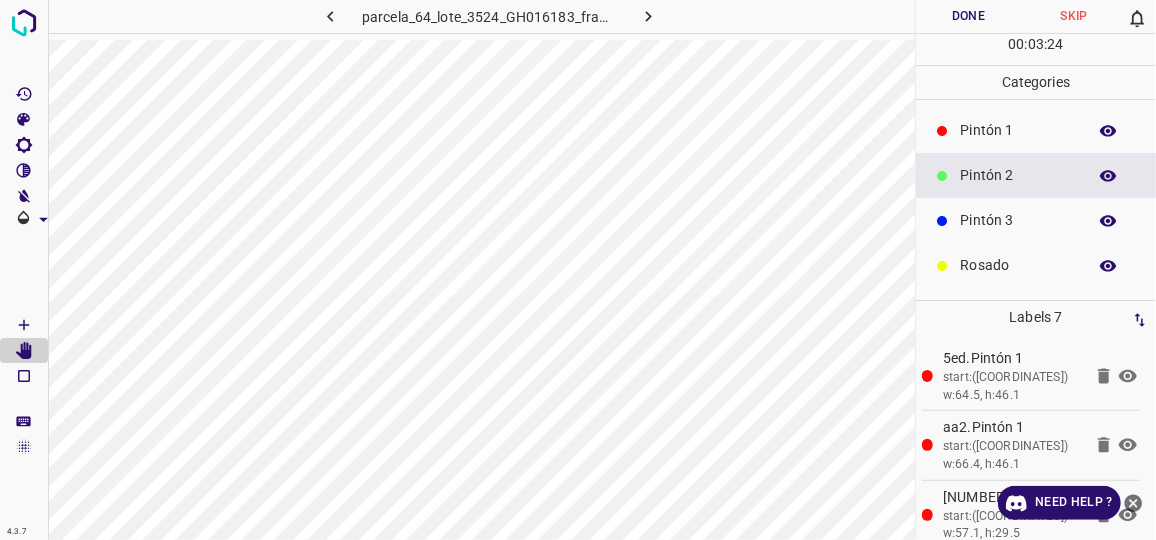 click on "Pintón 2" at bounding box center (1018, 175) 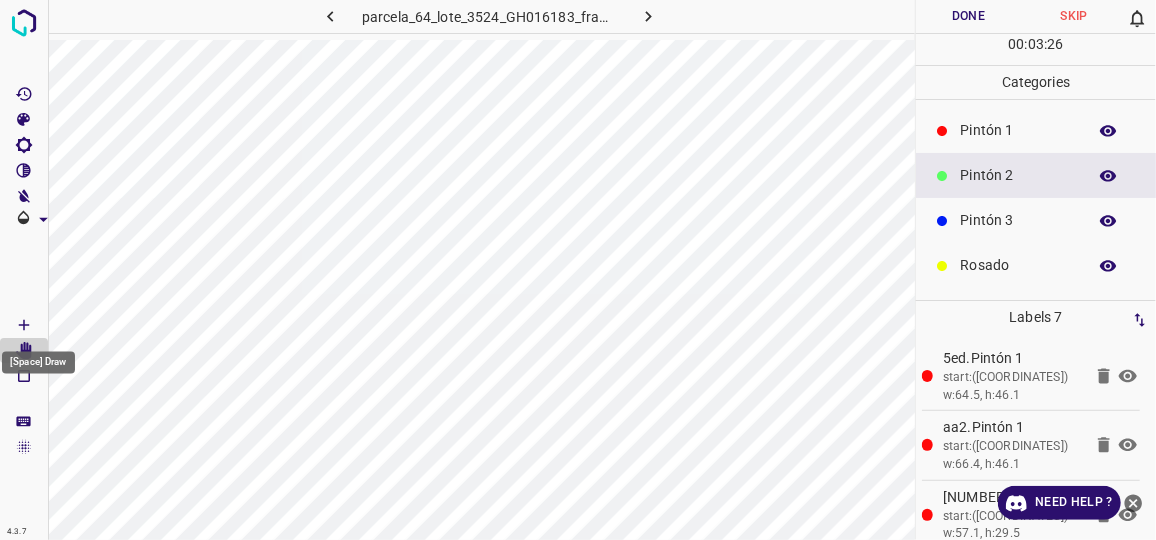 click 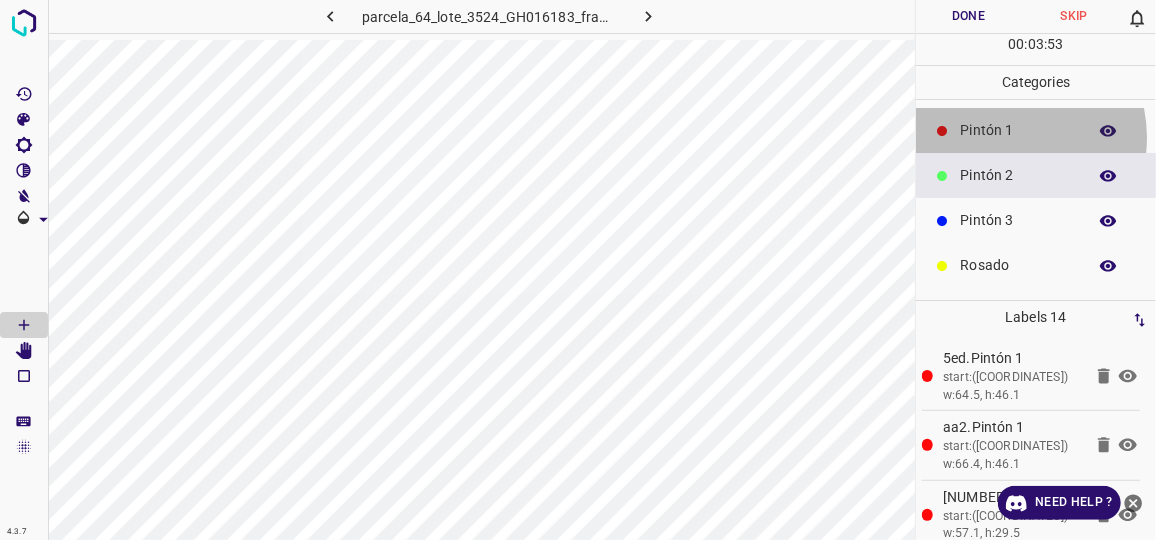 click on "Pintón 1" at bounding box center [1018, 130] 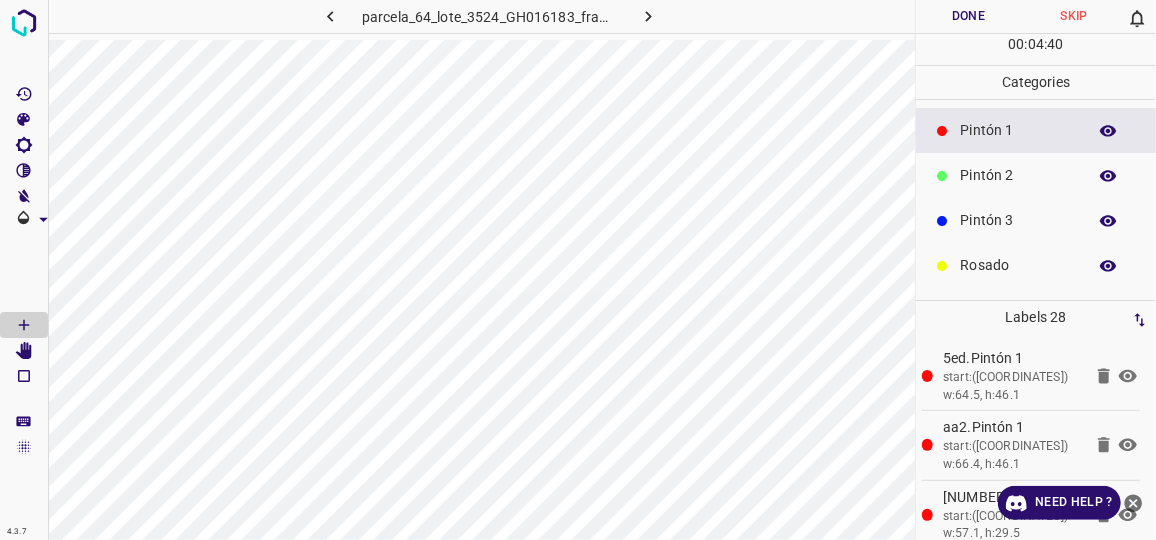 click on "Pintón 2" at bounding box center (1036, 175) 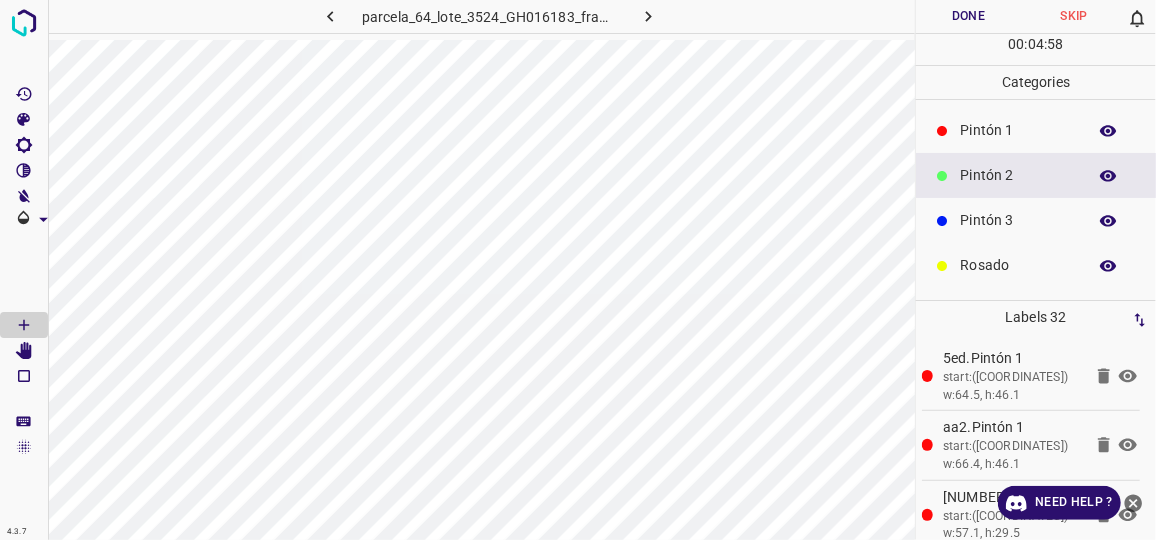click on "Pintón 1" at bounding box center [1018, 130] 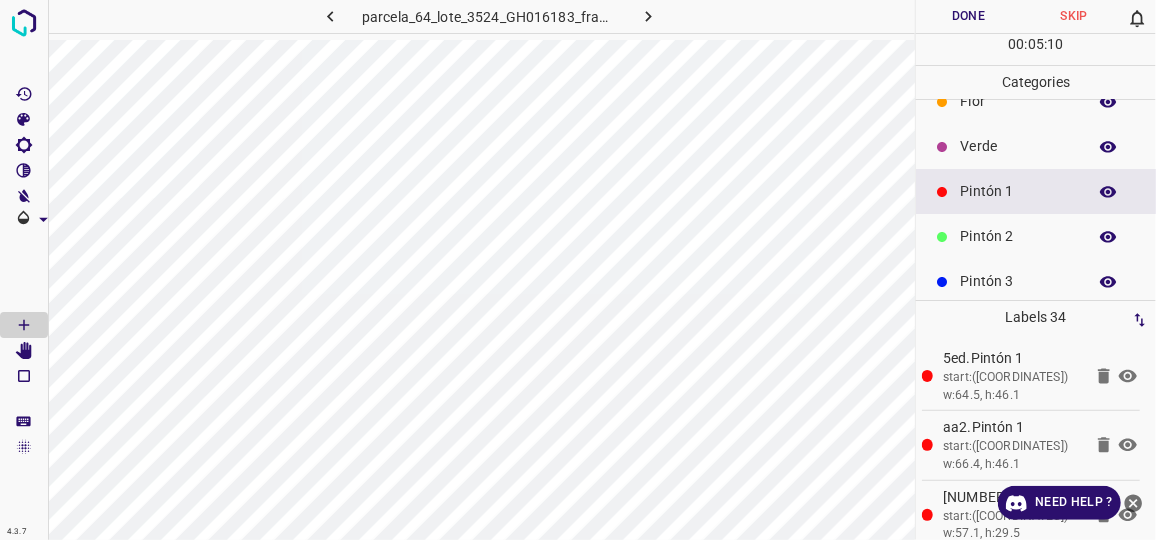 scroll, scrollTop: 19, scrollLeft: 0, axis: vertical 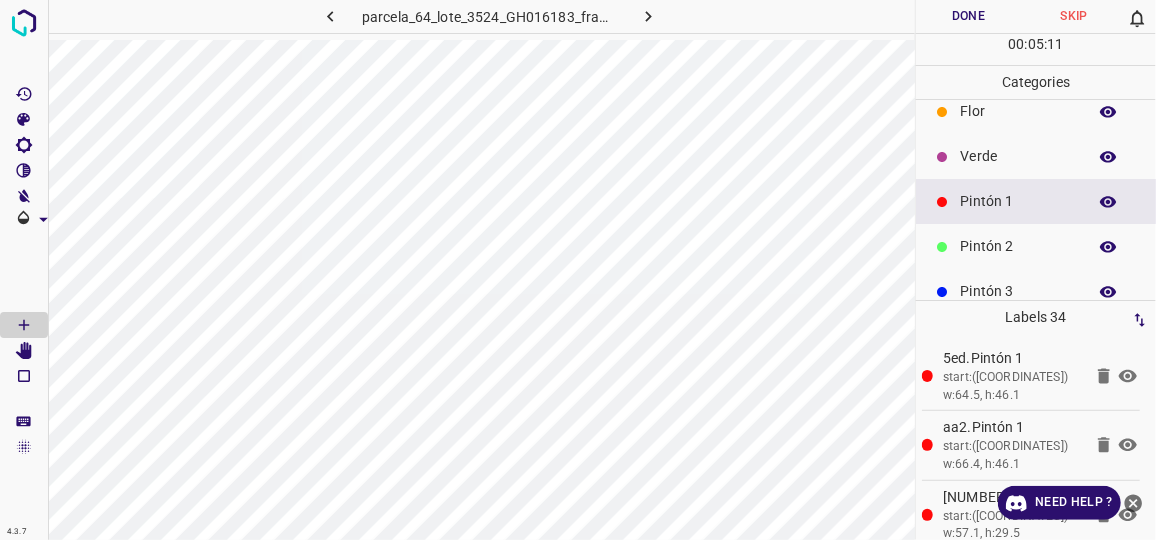 click on "Flor" at bounding box center (1018, 111) 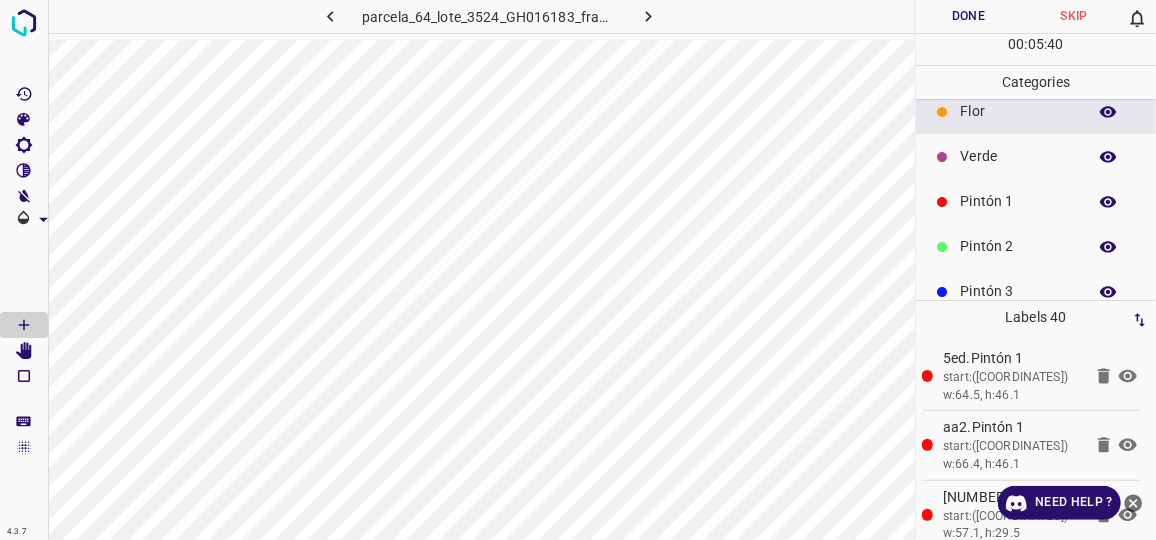 click on "Pintón 2" at bounding box center [1018, 246] 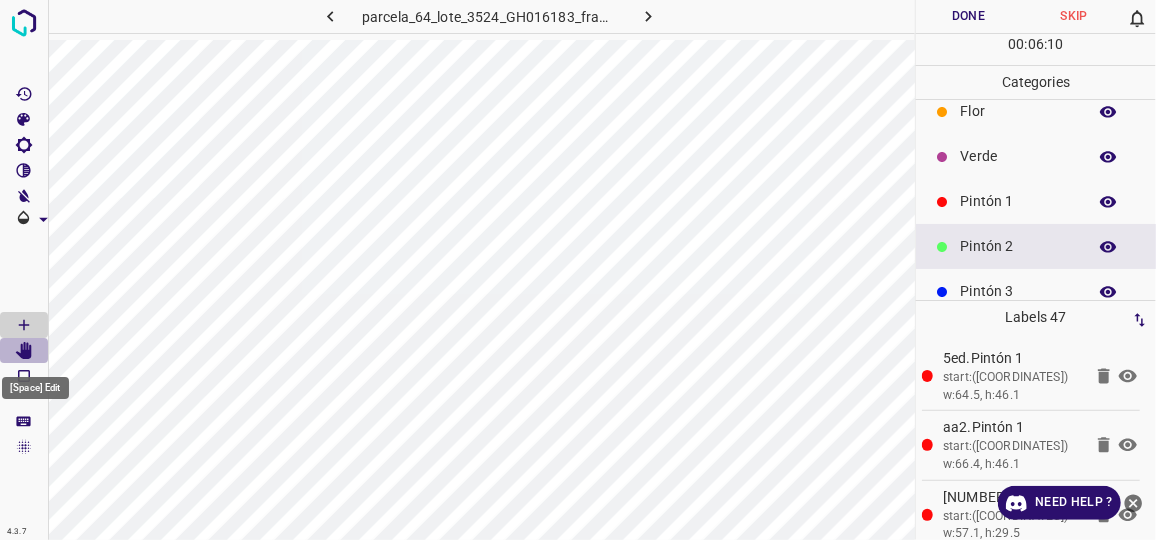 click 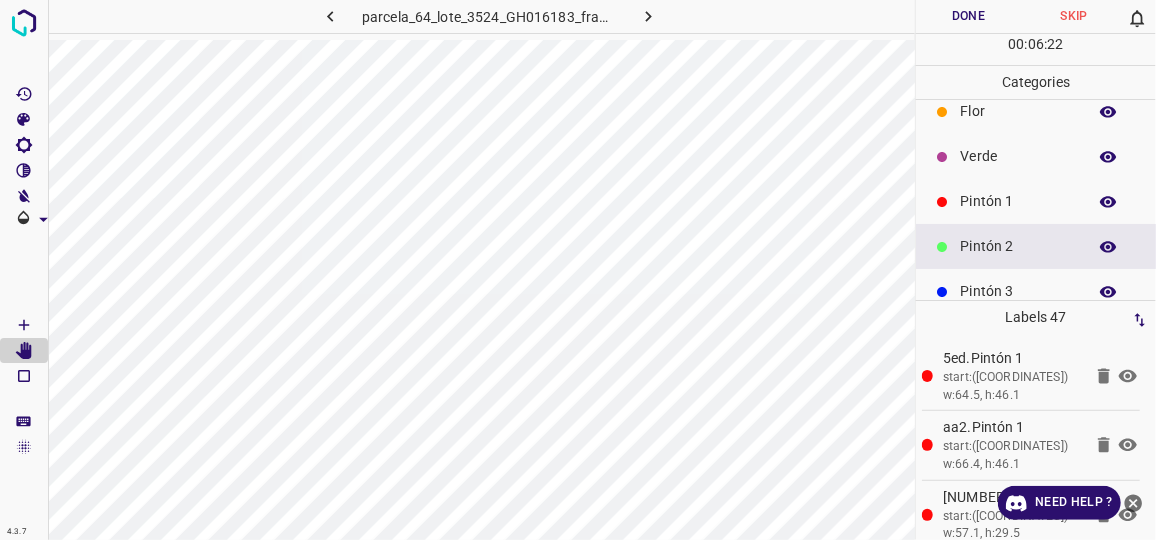 click on "Flor" at bounding box center [1018, 111] 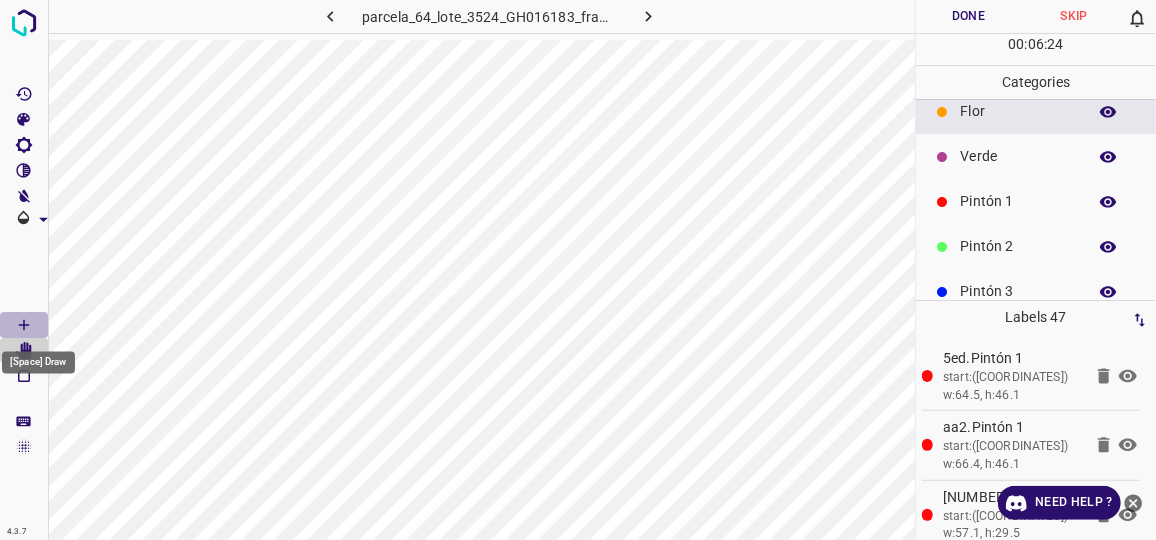 click 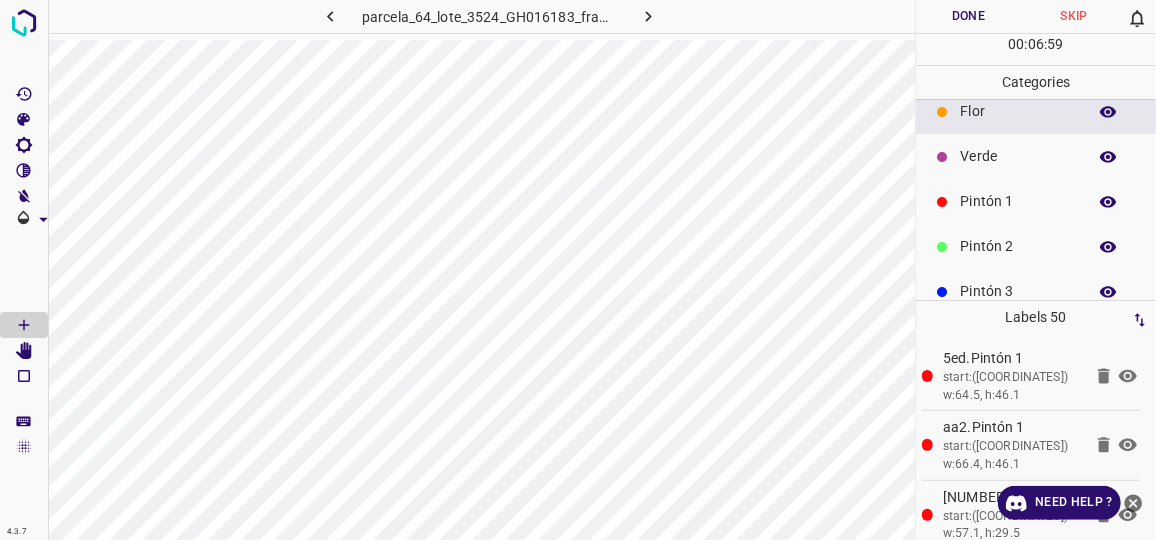 click on "Done" at bounding box center (969, 16) 